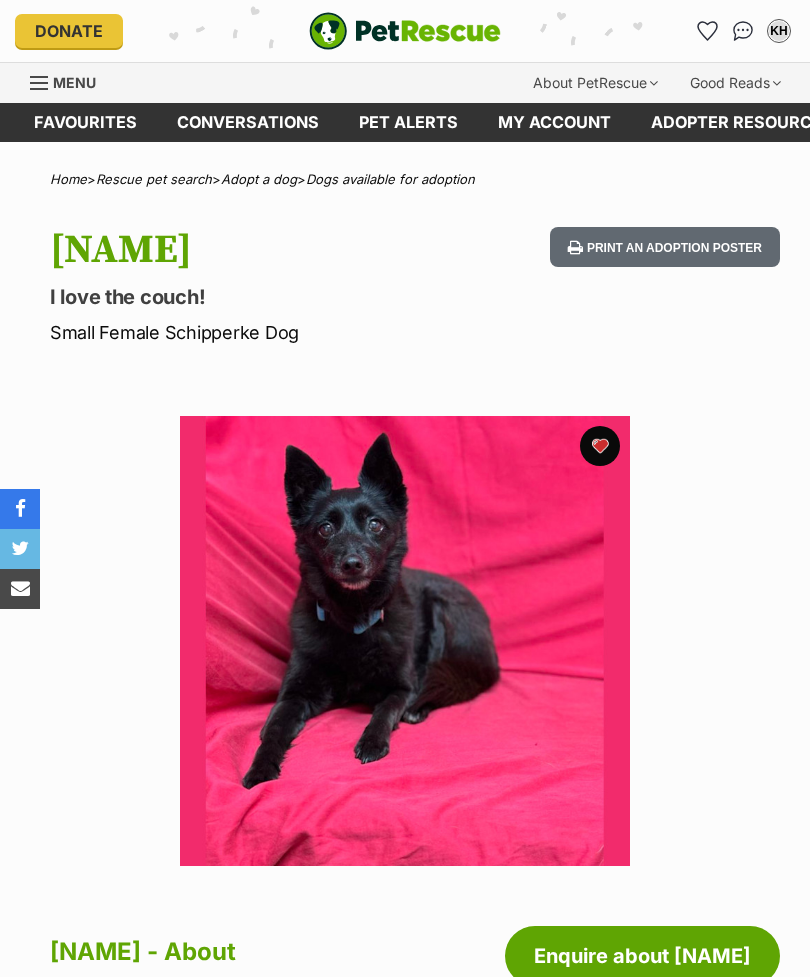 scroll, scrollTop: 0, scrollLeft: 0, axis: both 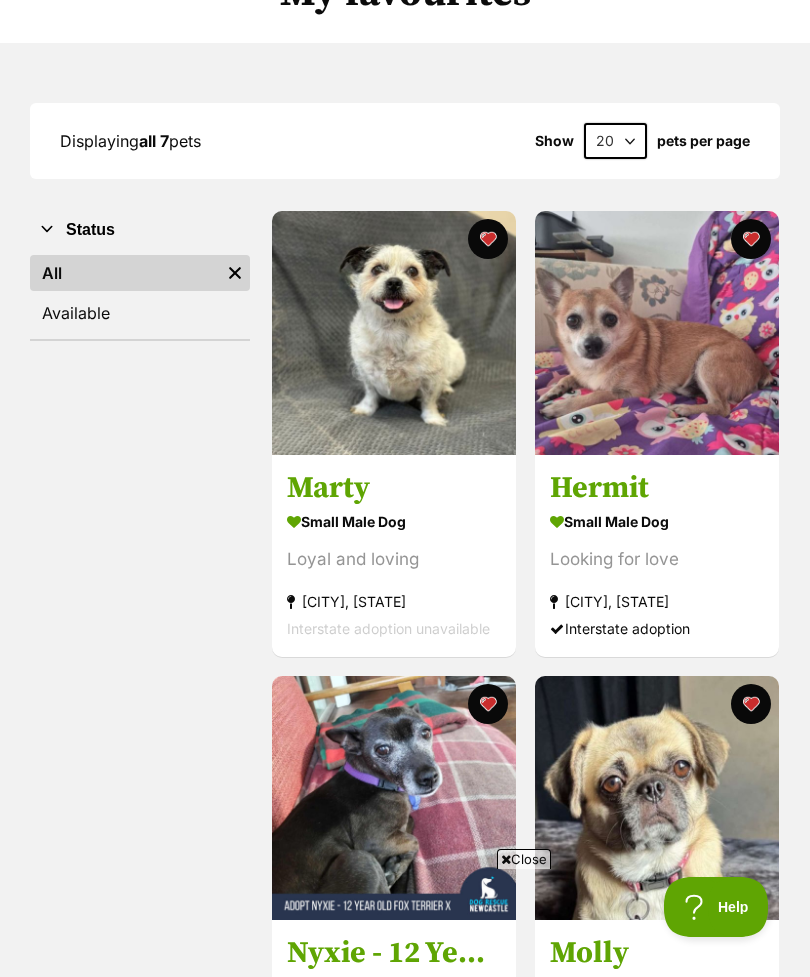 click at bounding box center (488, 704) 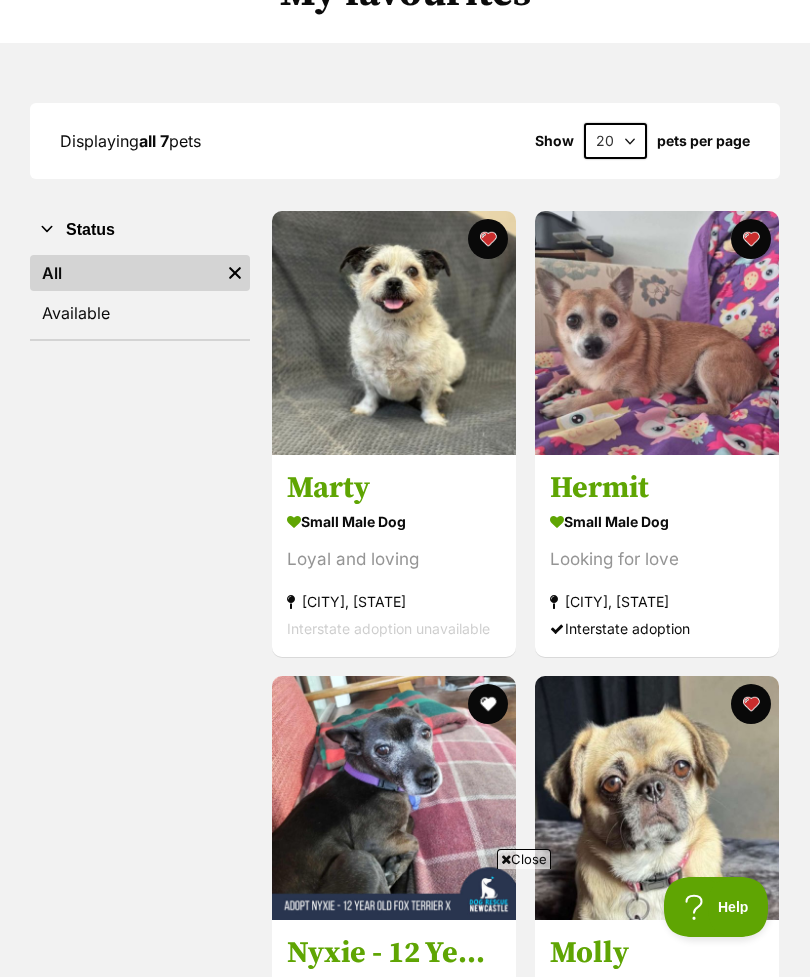 scroll, scrollTop: 0, scrollLeft: 0, axis: both 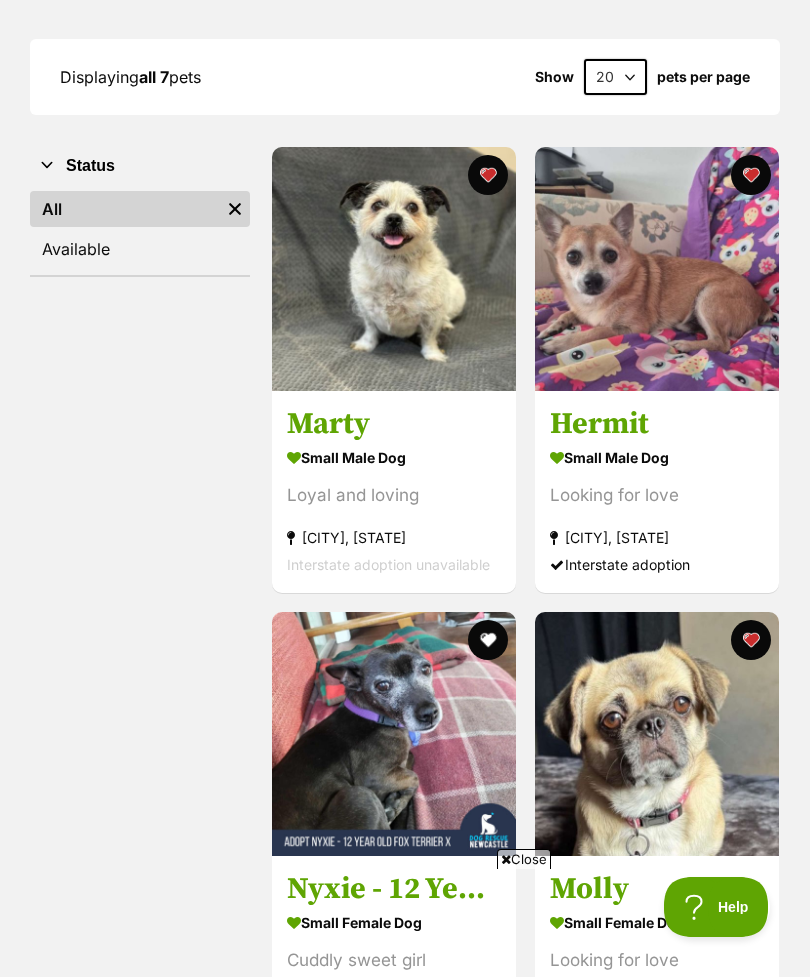 click at bounding box center (750, 175) 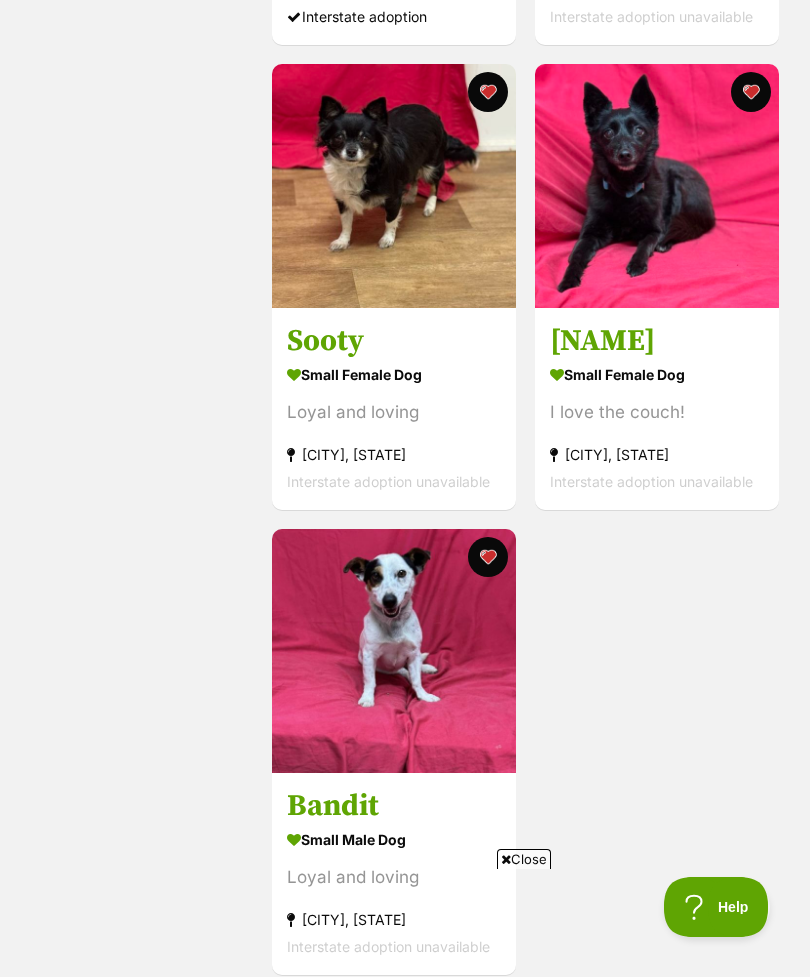 scroll, scrollTop: 1285, scrollLeft: 0, axis: vertical 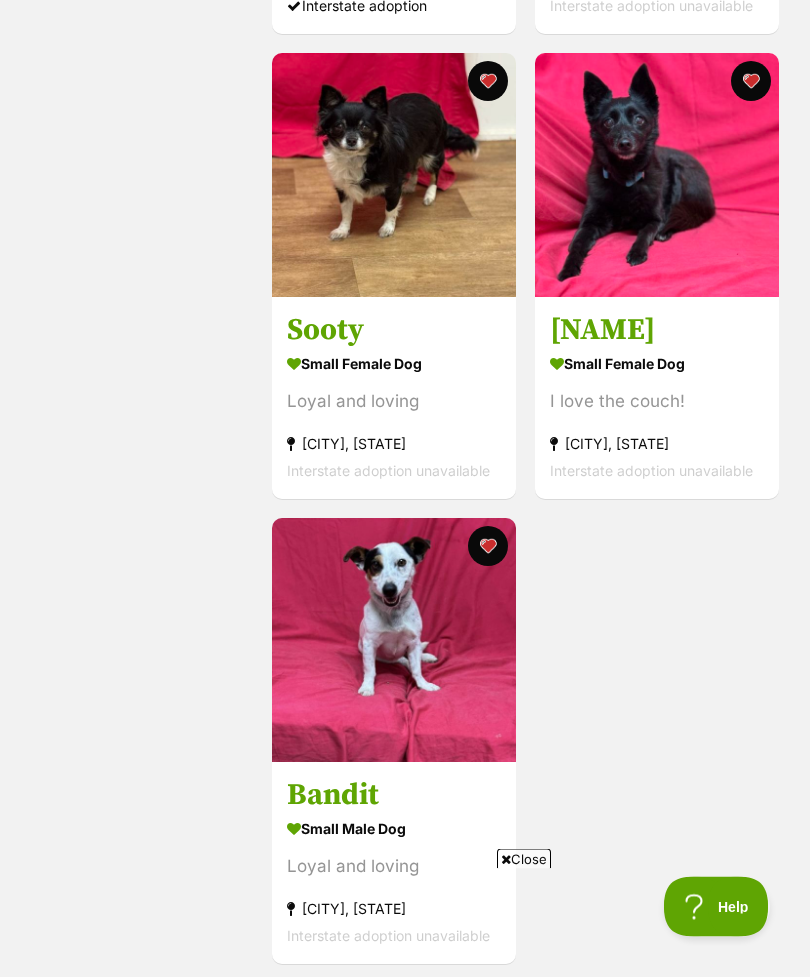 click at bounding box center (488, 547) 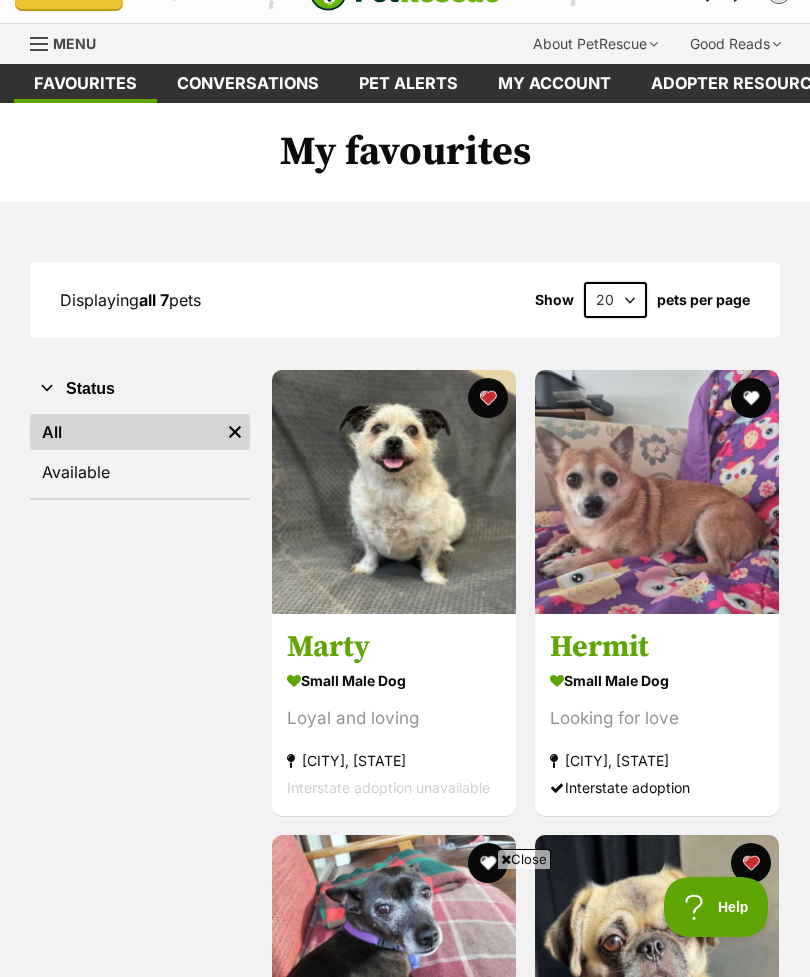 scroll, scrollTop: 0, scrollLeft: 0, axis: both 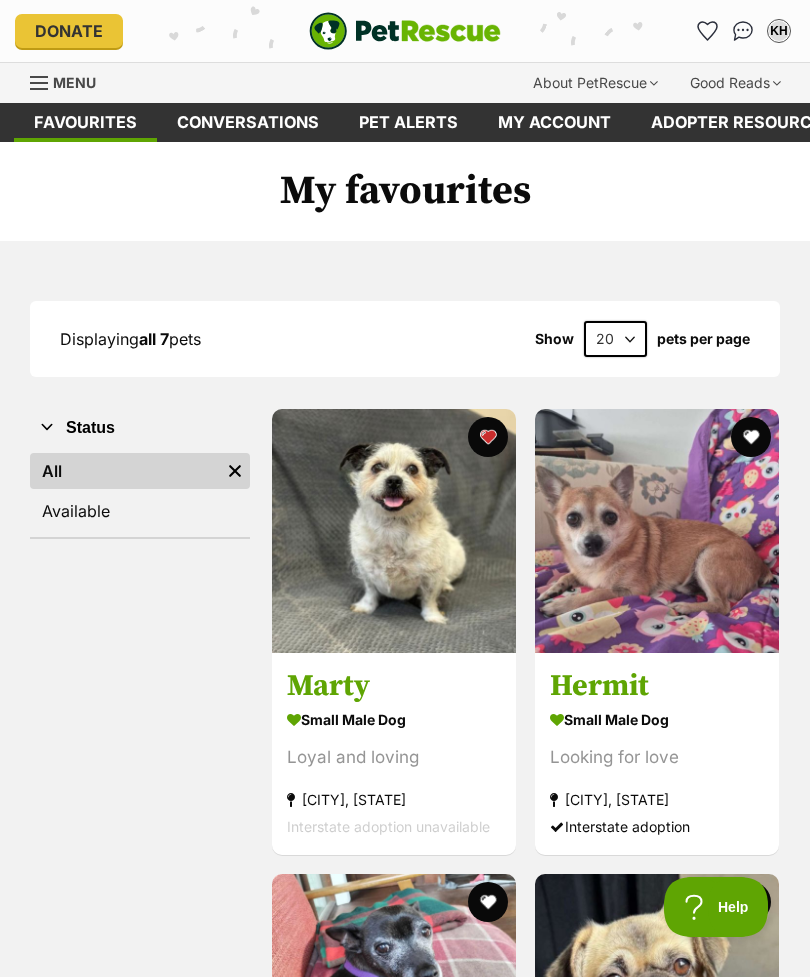 click 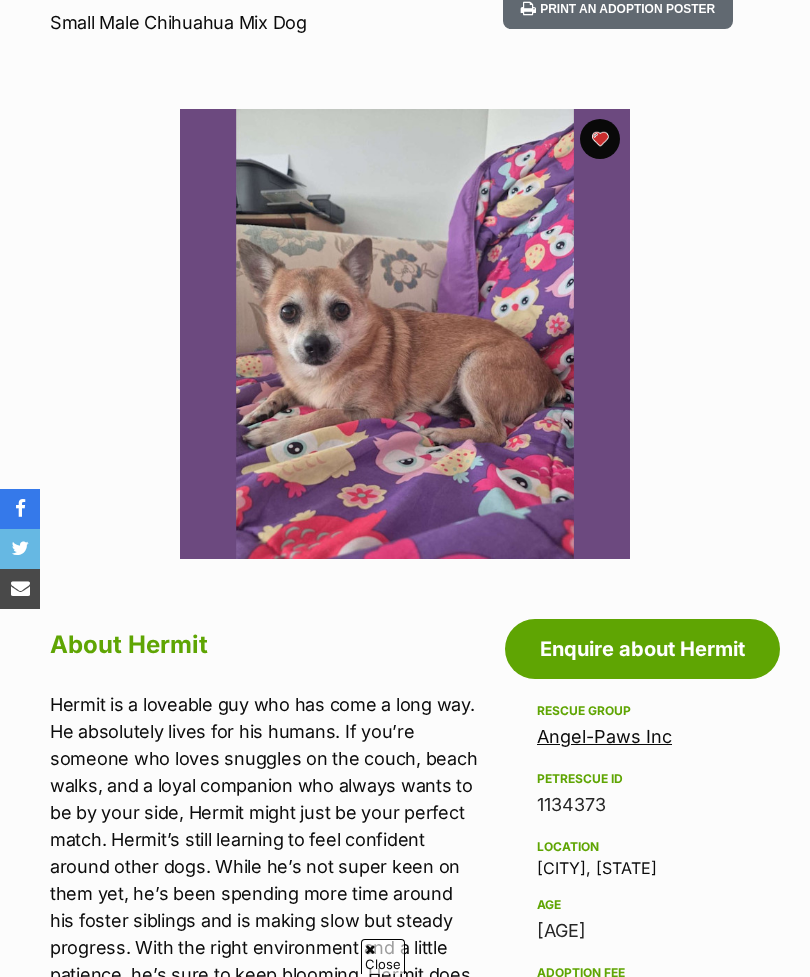scroll, scrollTop: 438, scrollLeft: 0, axis: vertical 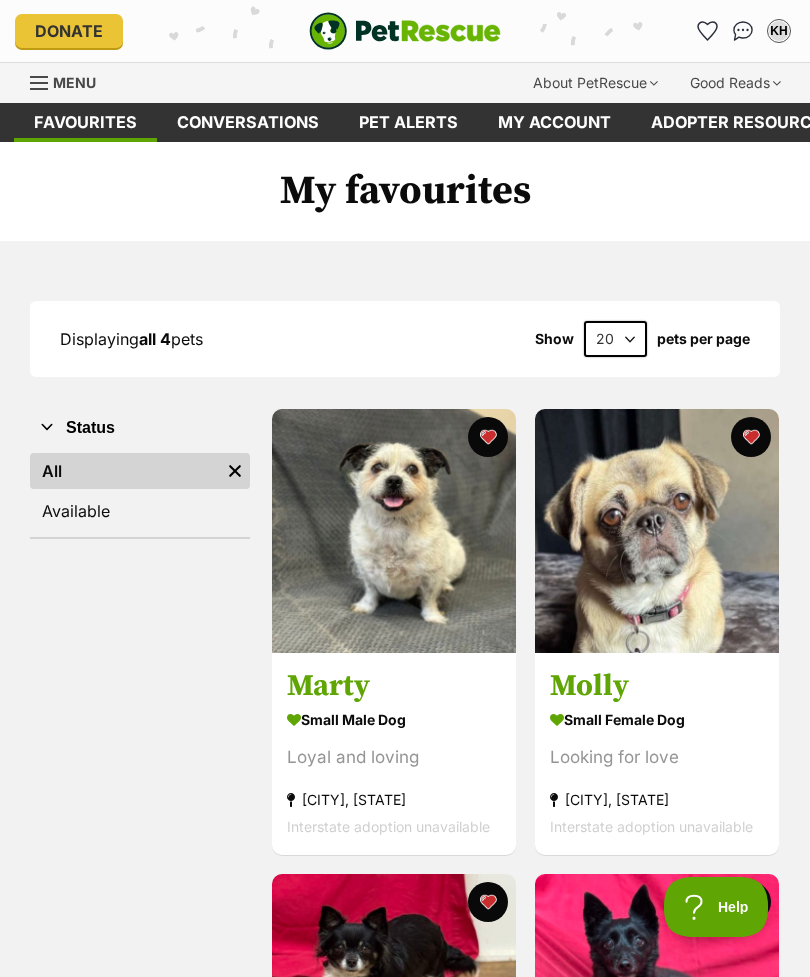 click at bounding box center [394, 531] 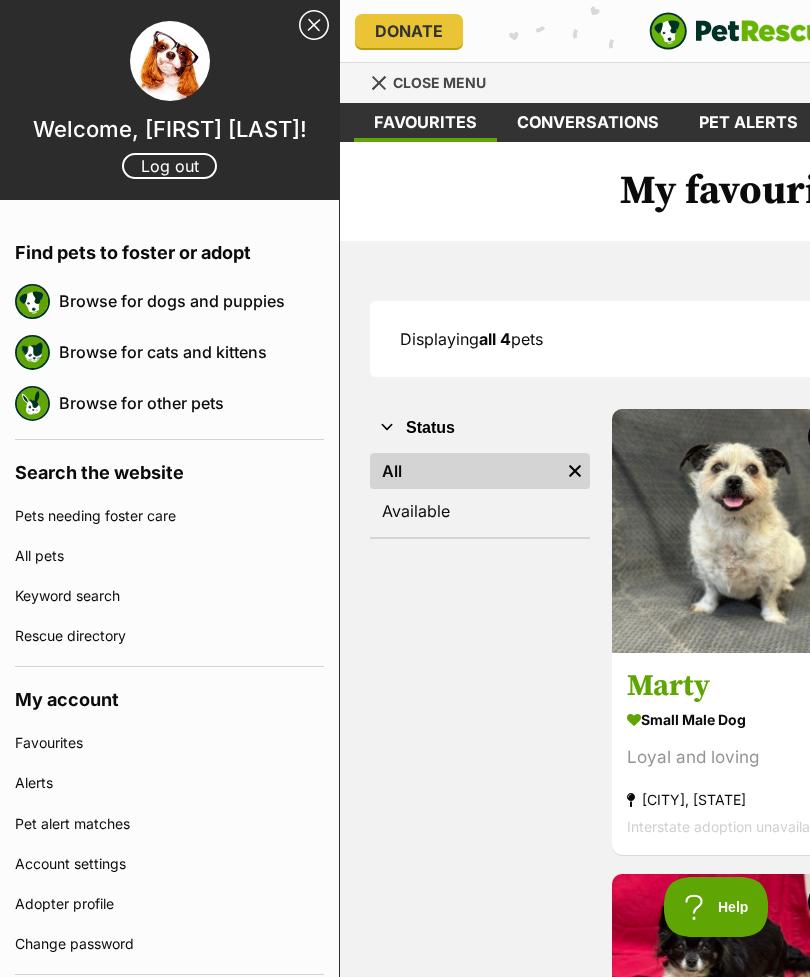 click on "Browse for dogs and puppies" at bounding box center (191, 301) 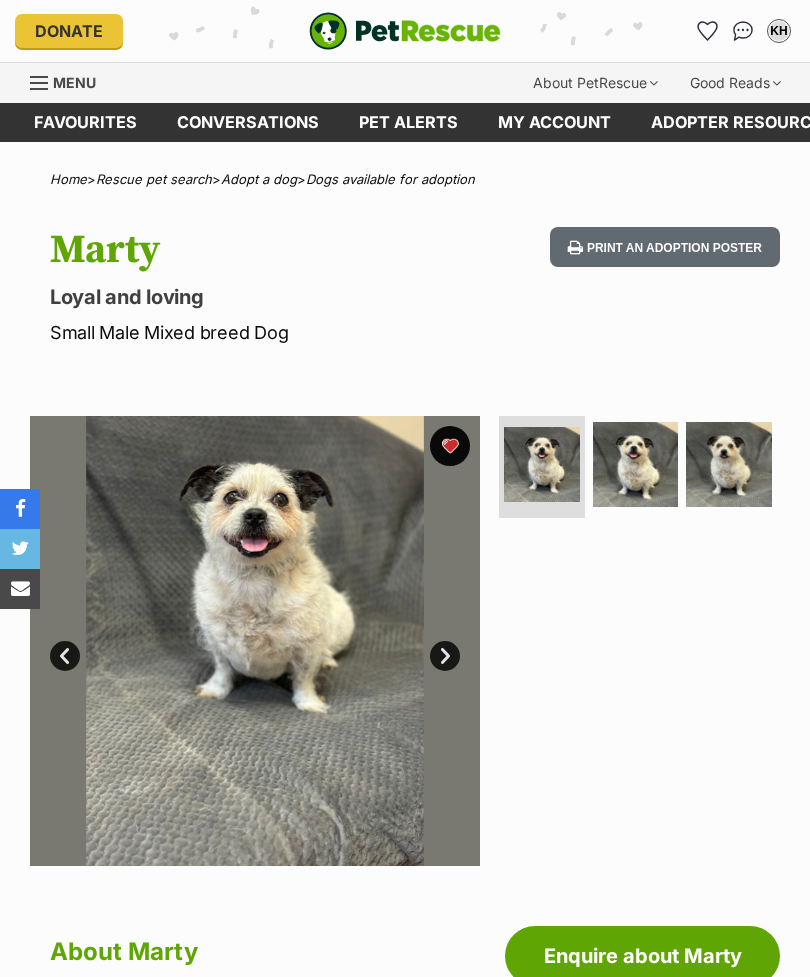 scroll, scrollTop: 0, scrollLeft: 0, axis: both 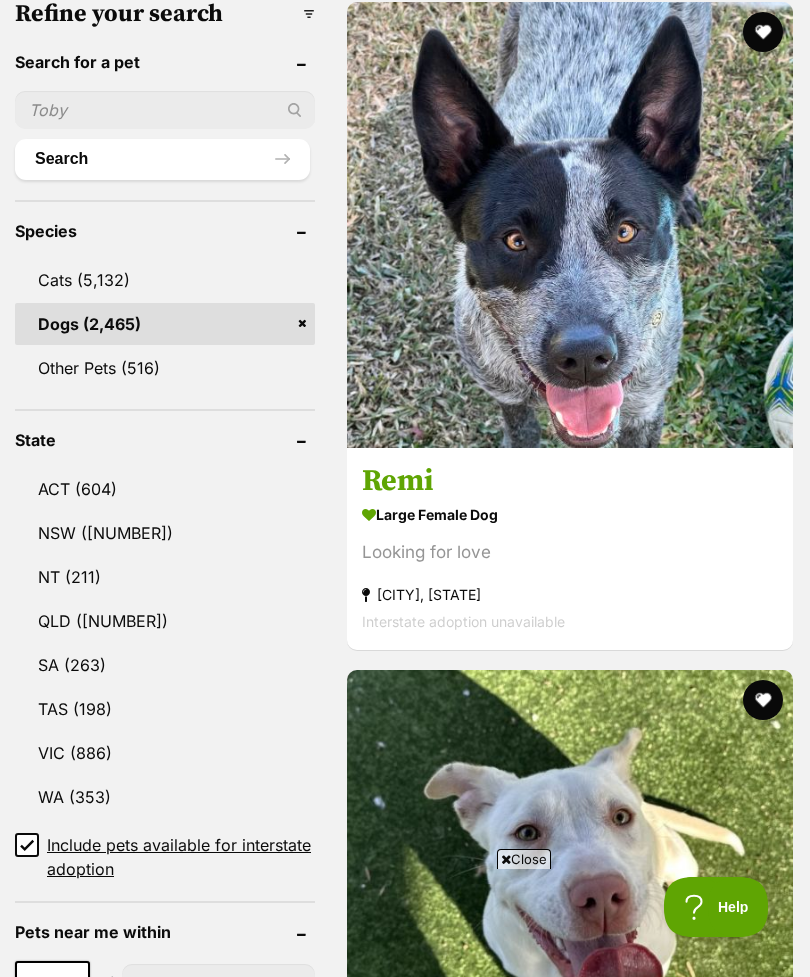 click on "[STATE] ([NUMBER])" at bounding box center [165, 621] 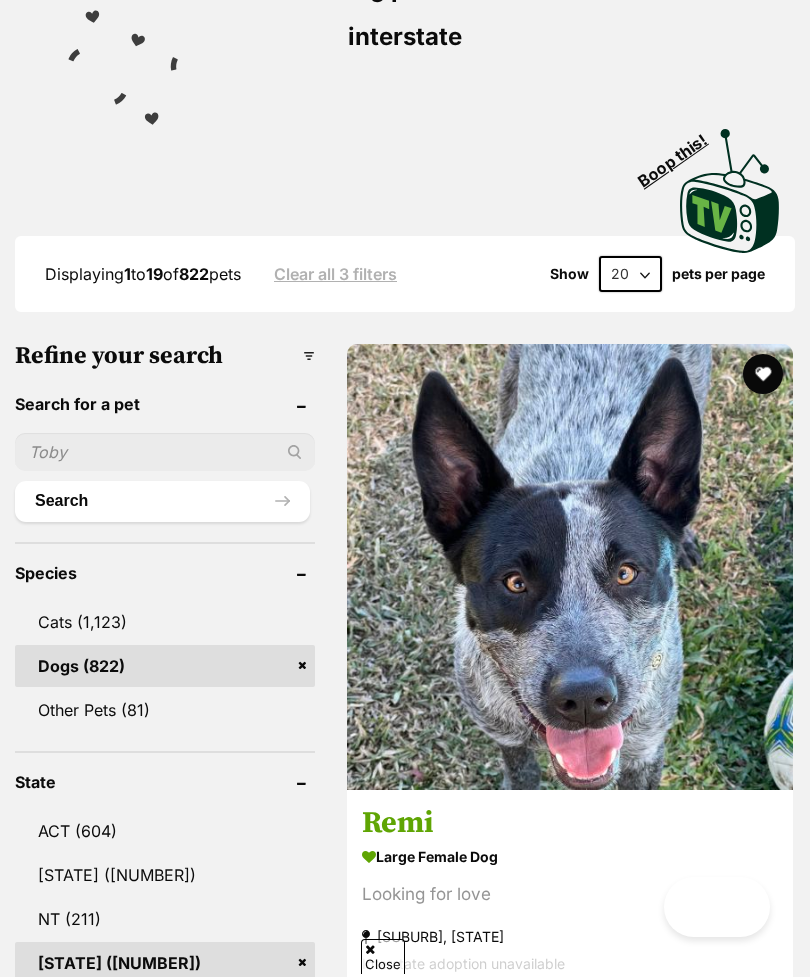 scroll, scrollTop: 473, scrollLeft: 0, axis: vertical 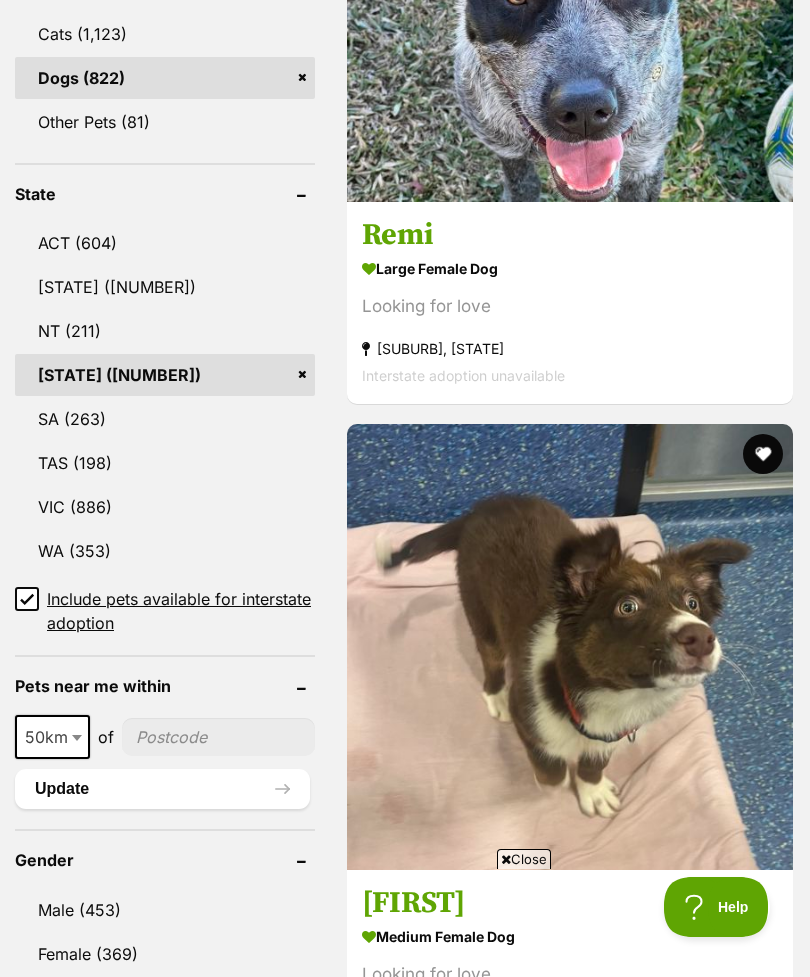 click on "Include pets available for interstate adoption" at bounding box center [27, 599] 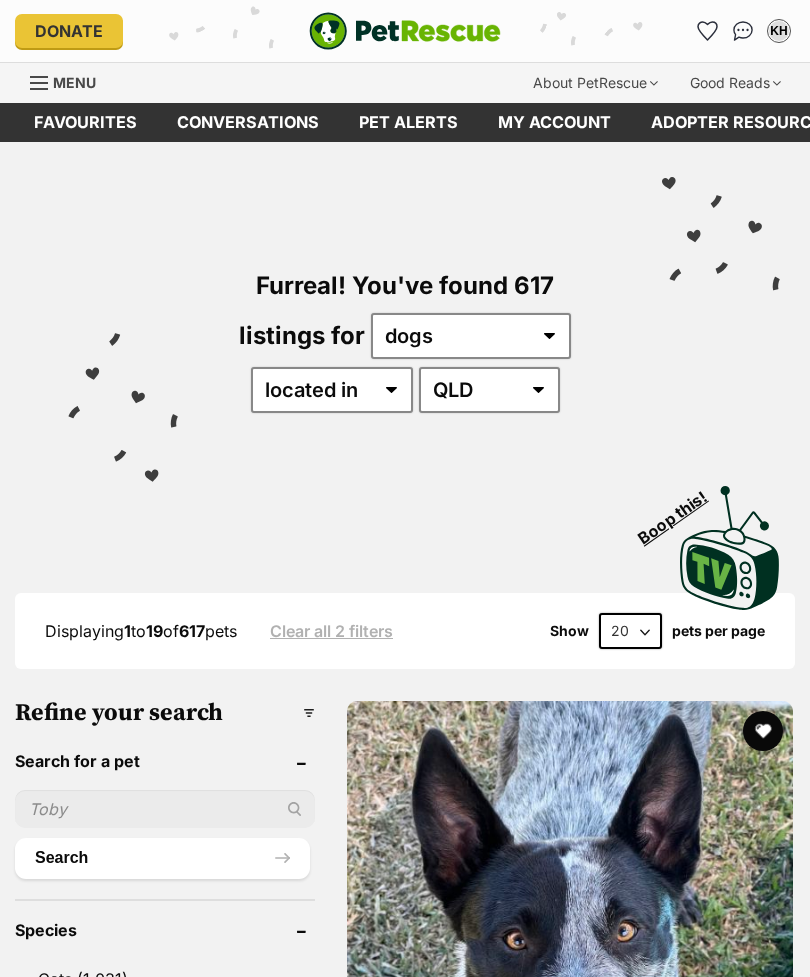 scroll, scrollTop: 400, scrollLeft: 0, axis: vertical 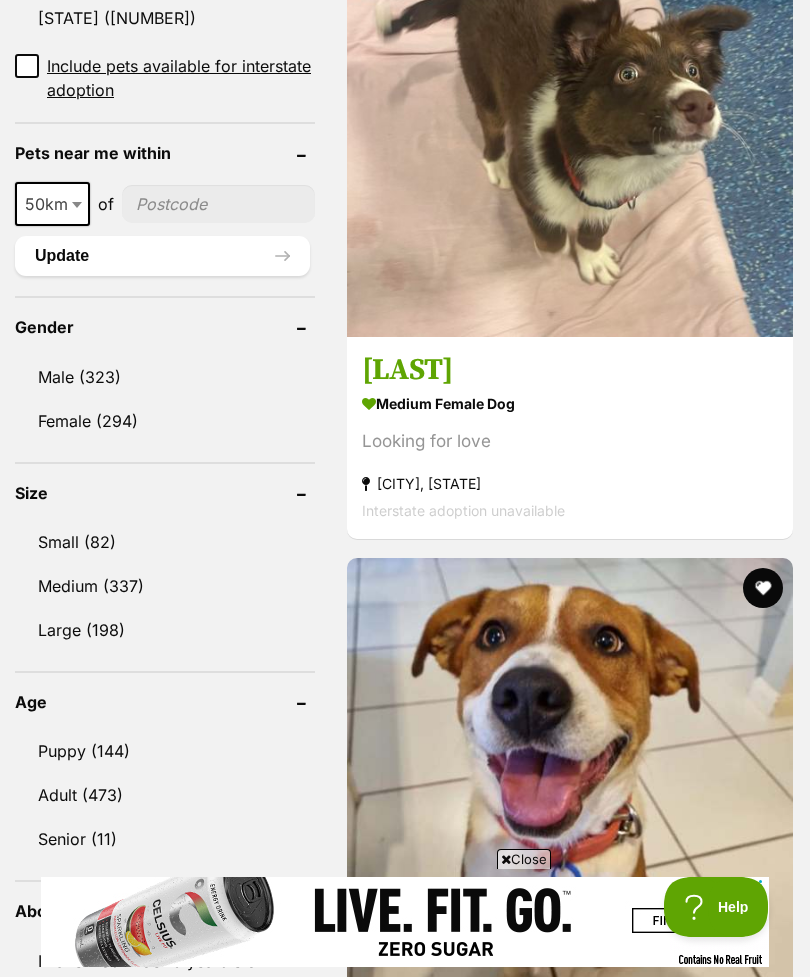click on "Small (82)" at bounding box center [165, 542] 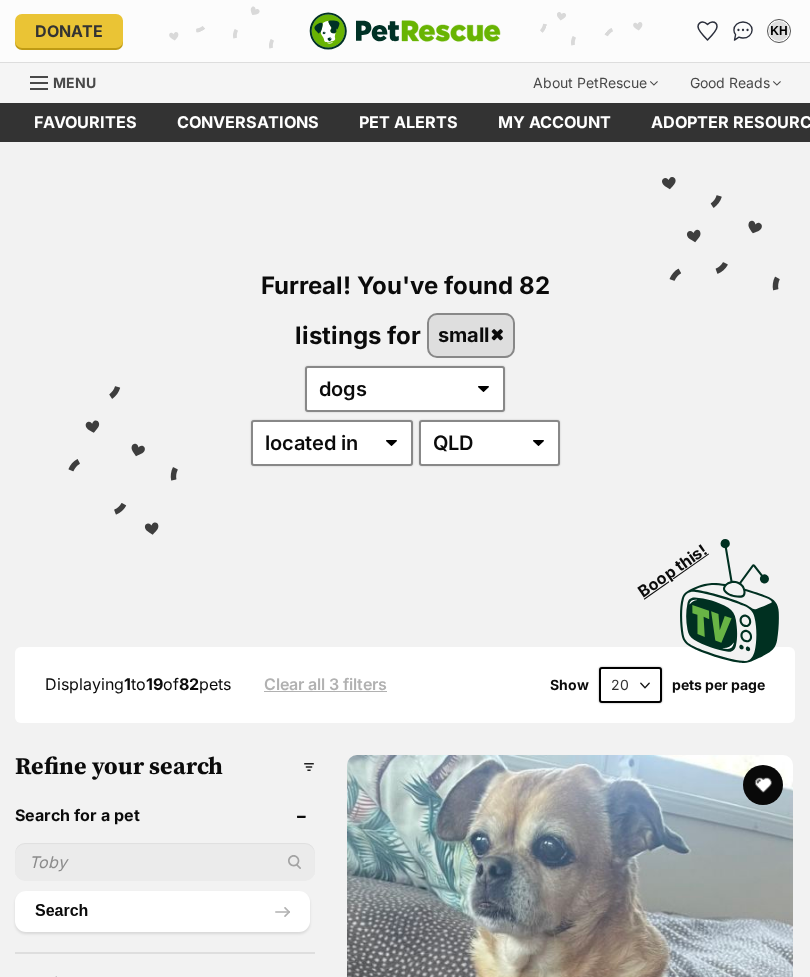 scroll, scrollTop: 644, scrollLeft: 0, axis: vertical 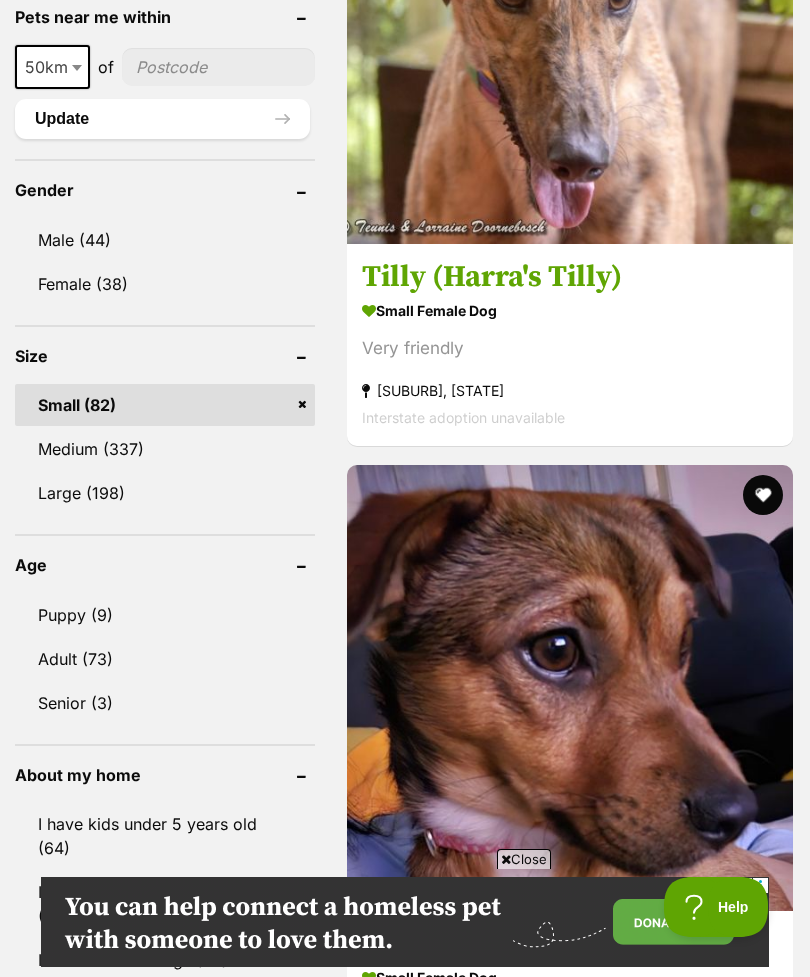 click on "Adult (73)" at bounding box center [165, 659] 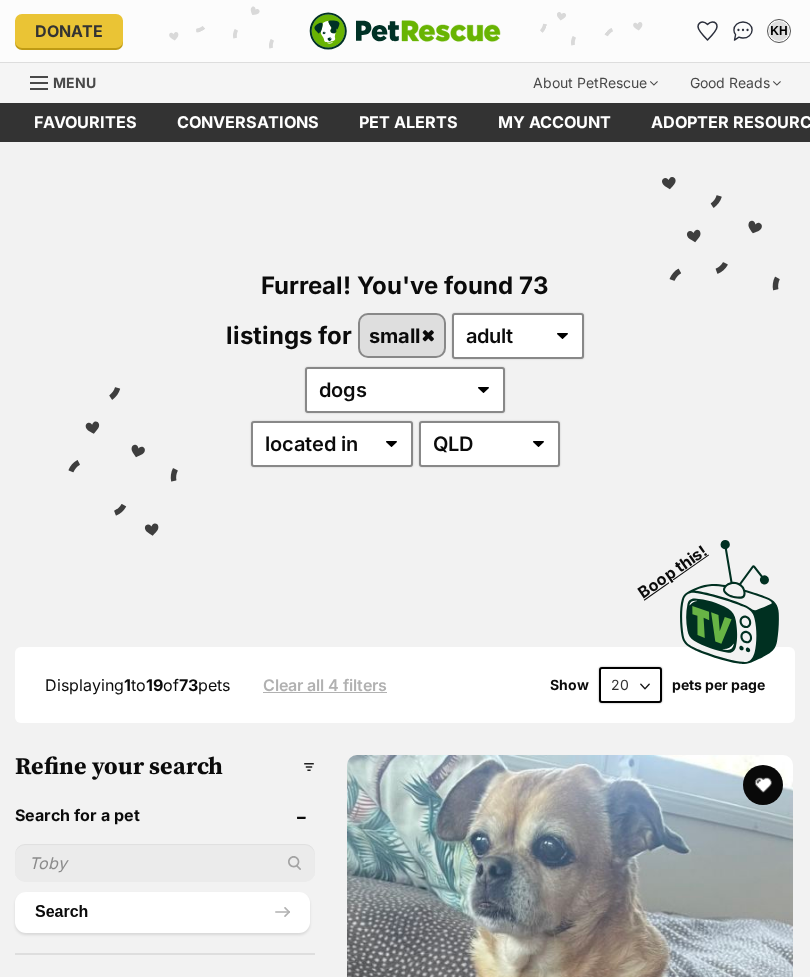 scroll, scrollTop: 118, scrollLeft: 0, axis: vertical 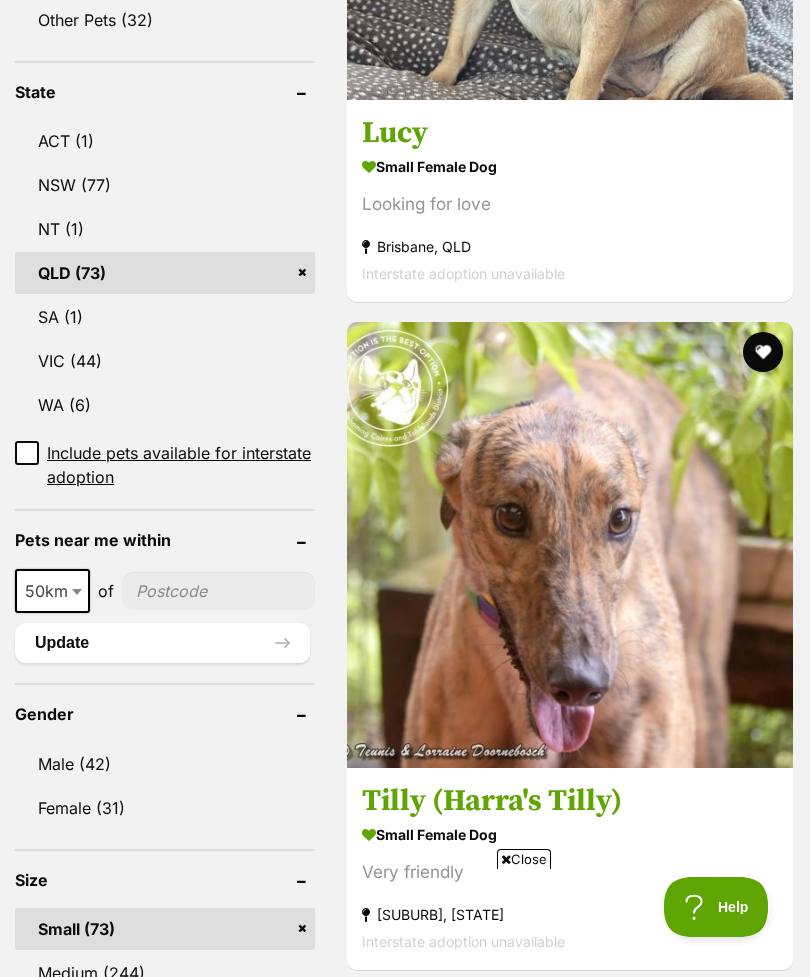 click at bounding box center (79, 591) 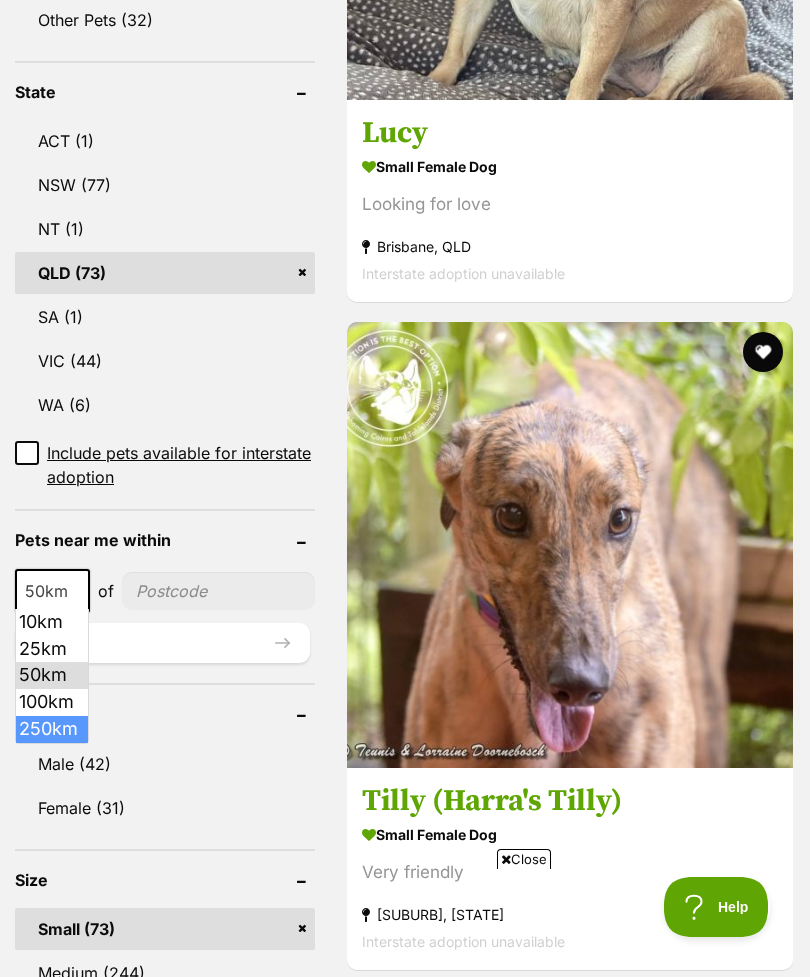 select on "250" 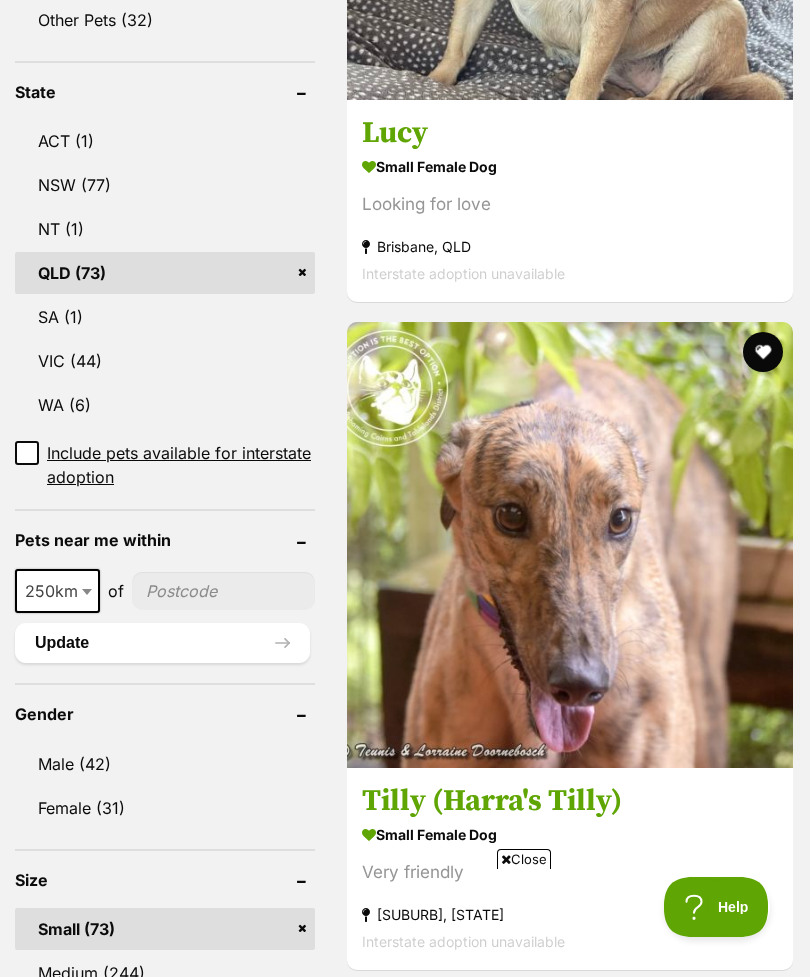 click at bounding box center [223, 591] 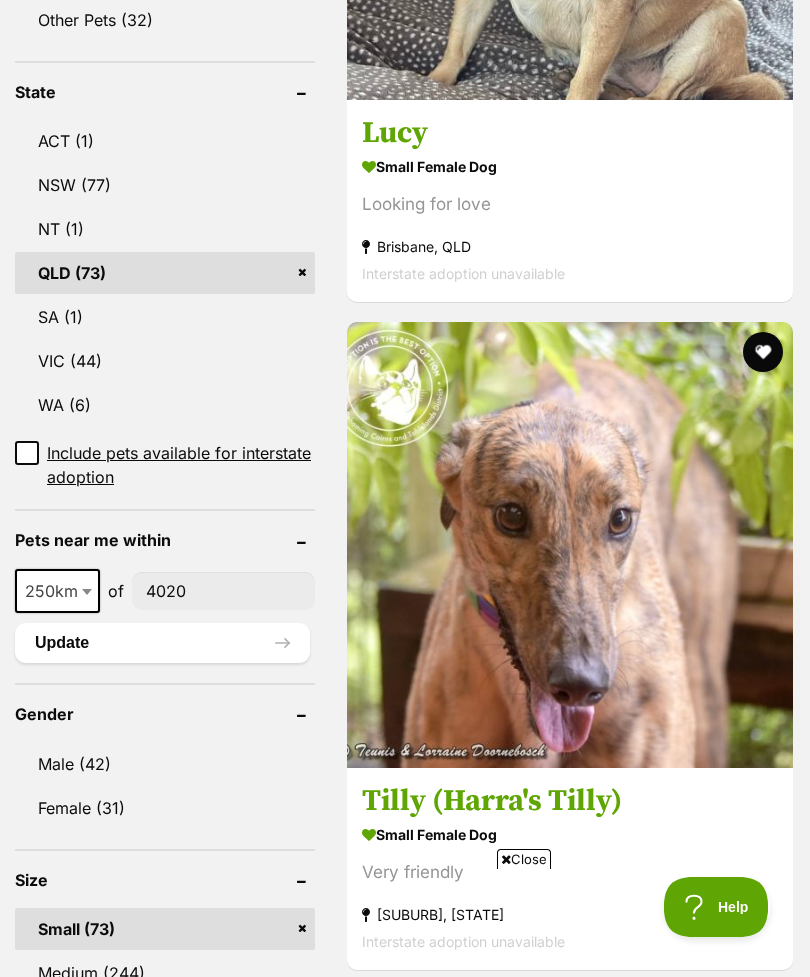 click on "Update" at bounding box center (162, 643) 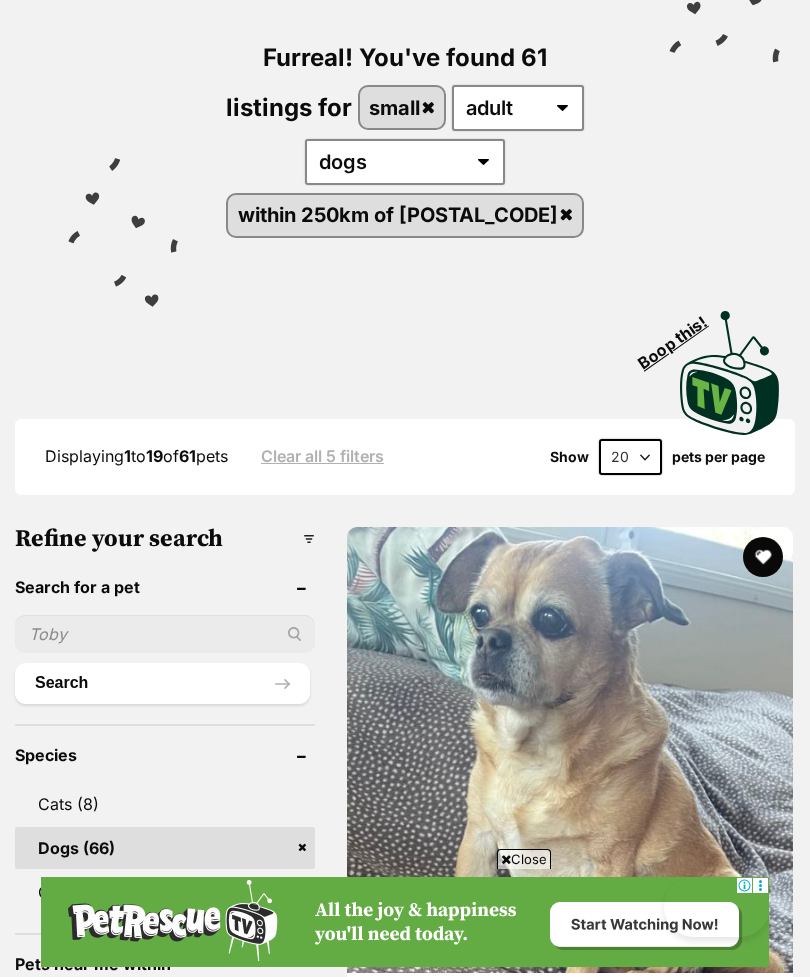 scroll, scrollTop: 642, scrollLeft: 0, axis: vertical 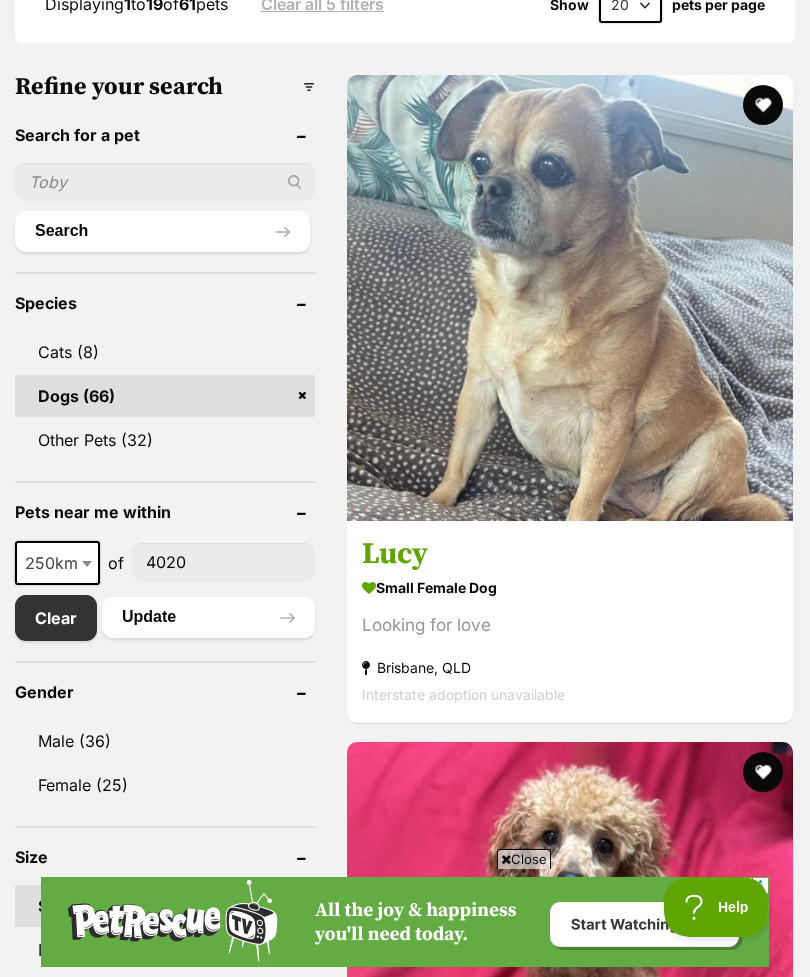 click at bounding box center [570, 298] 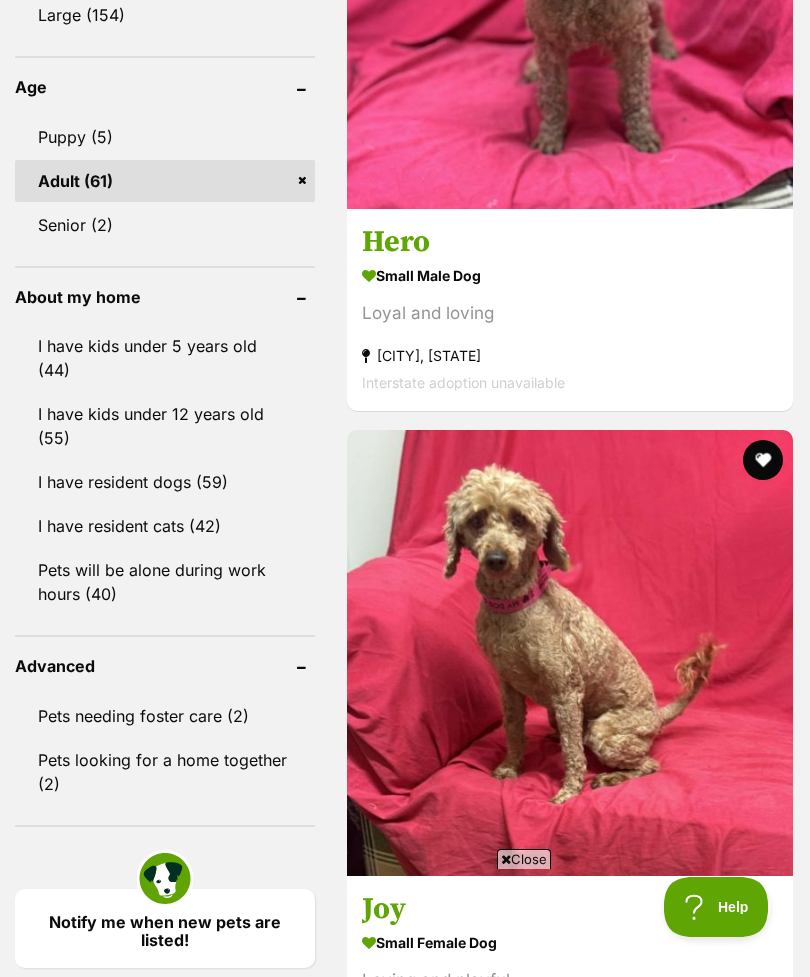 scroll, scrollTop: 0, scrollLeft: 0, axis: both 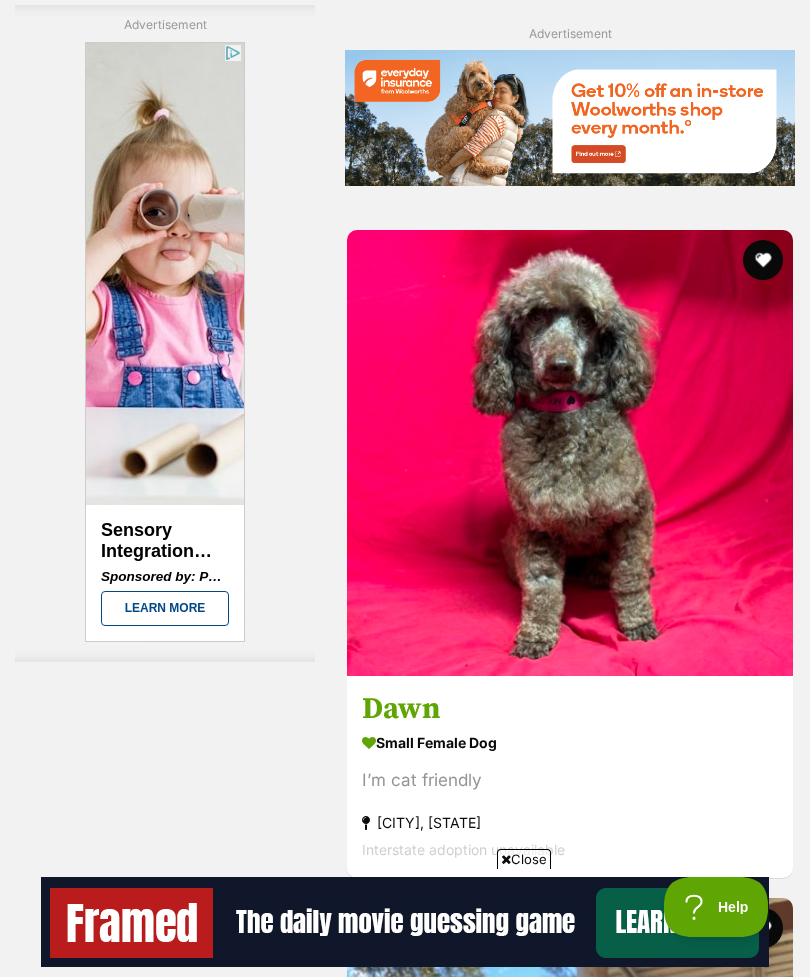 click at bounding box center [570, -436] 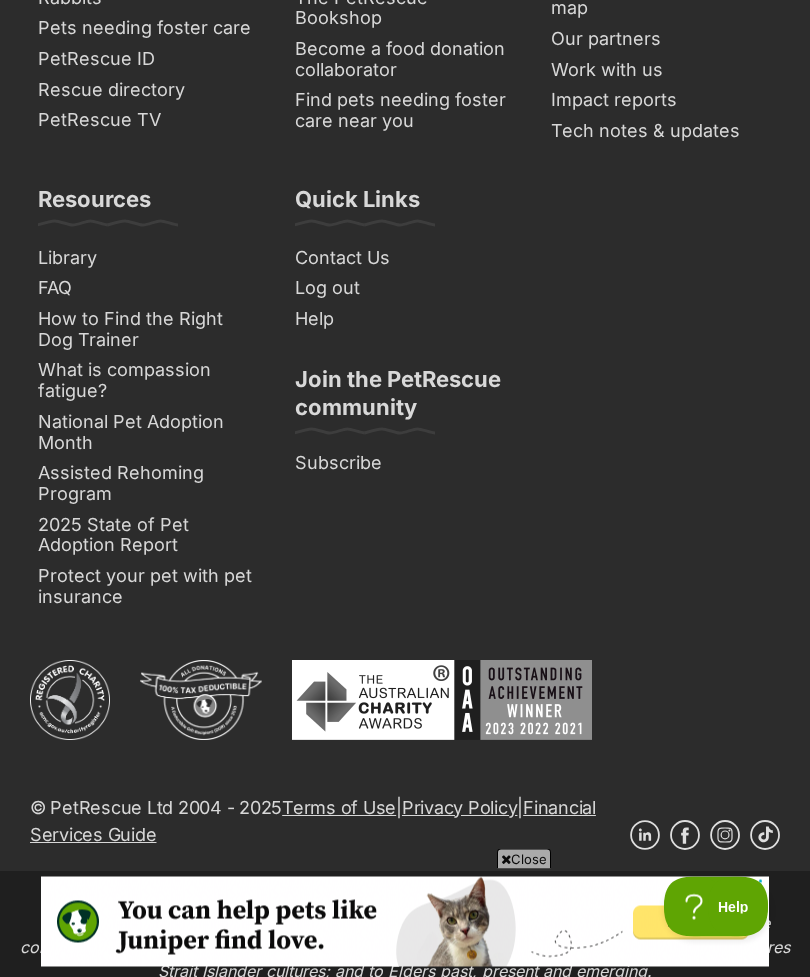 scroll, scrollTop: 15681, scrollLeft: 0, axis: vertical 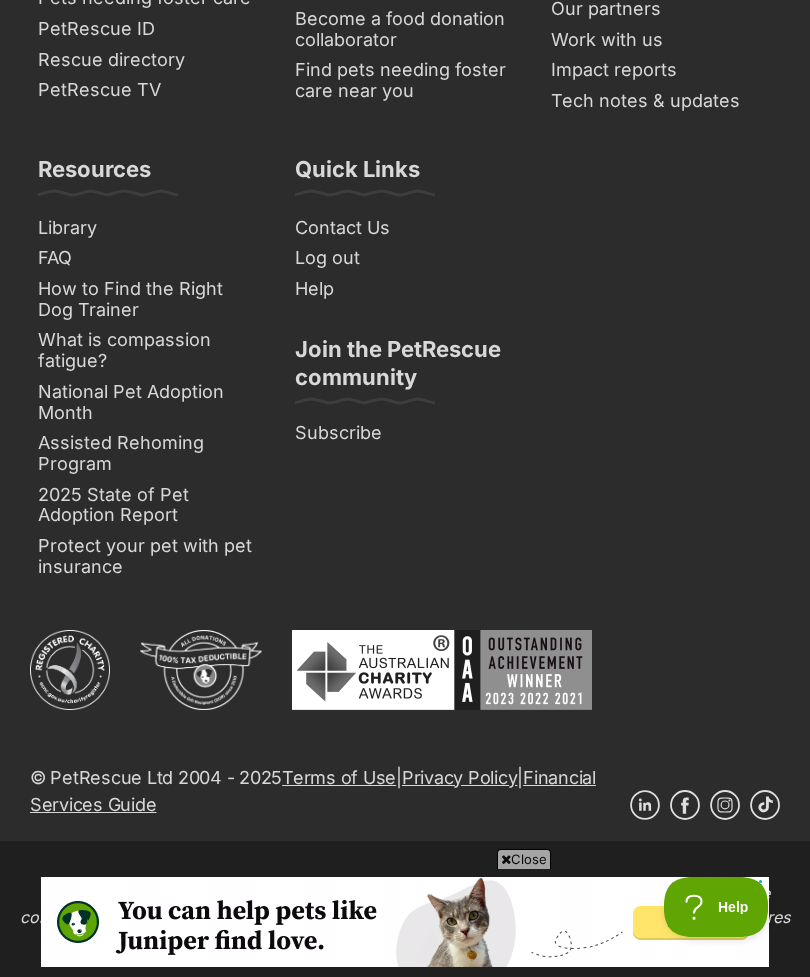 click at bounding box center (593, -516) 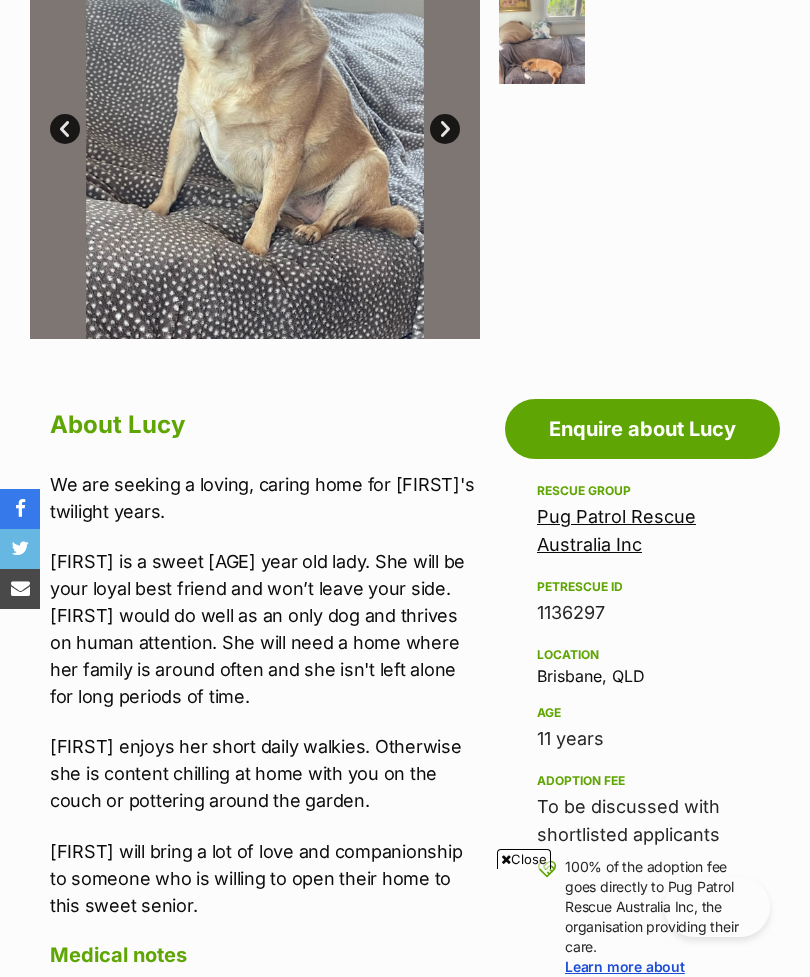 scroll, scrollTop: 528, scrollLeft: 0, axis: vertical 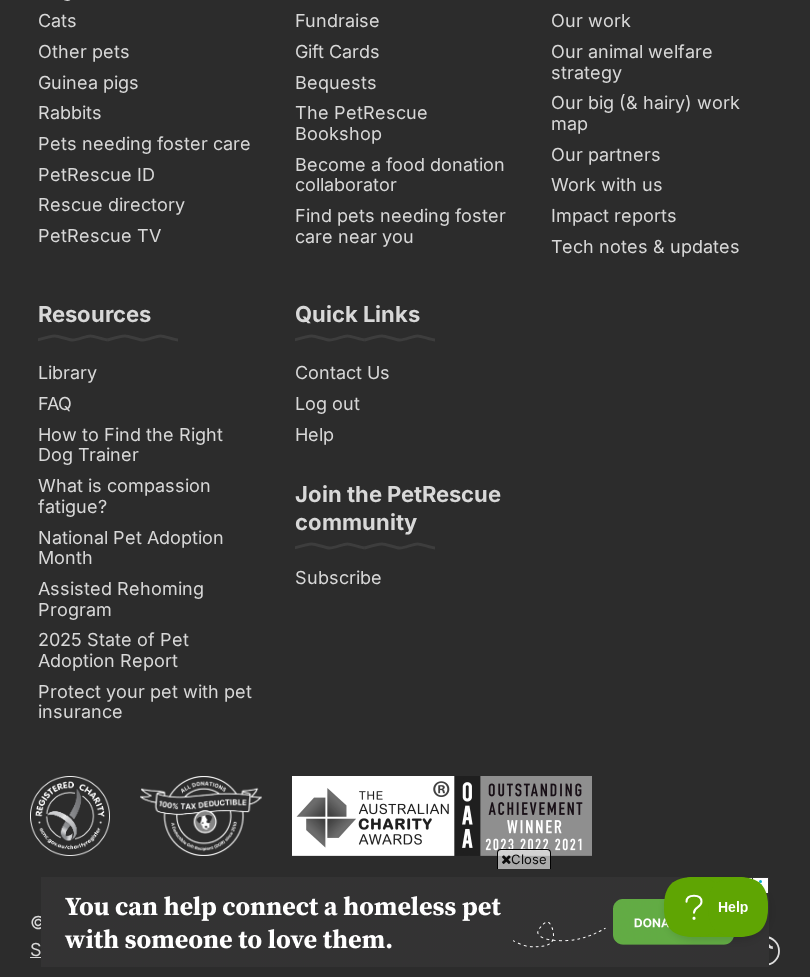 click on "Next" at bounding box center (651, -531) 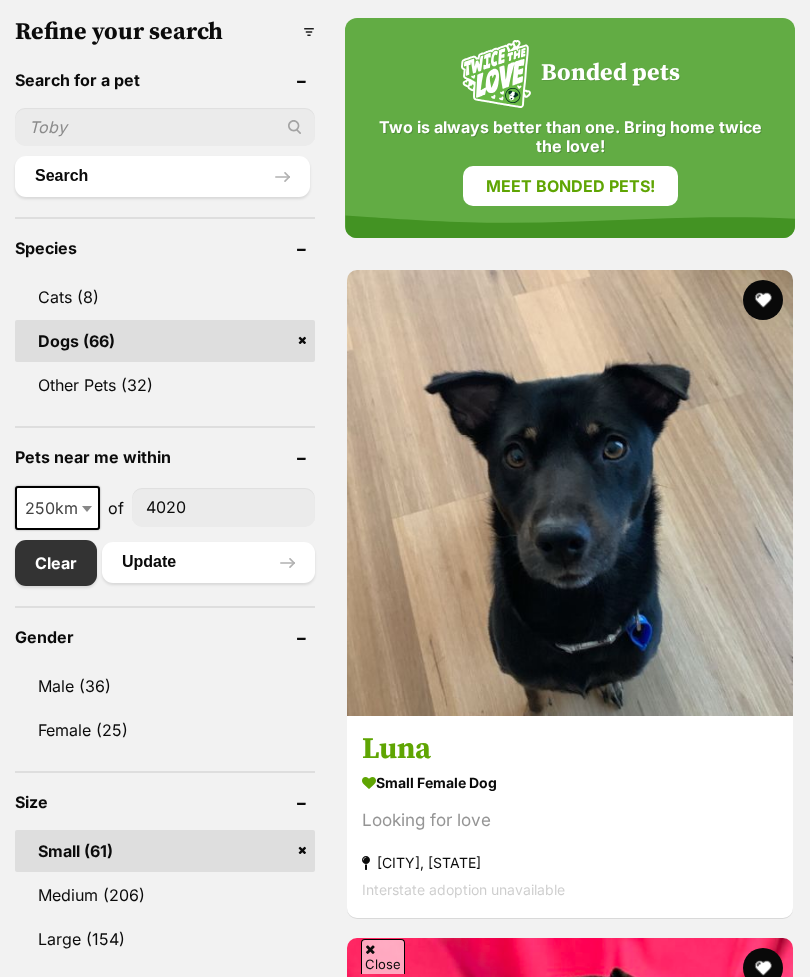 scroll, scrollTop: 751, scrollLeft: 0, axis: vertical 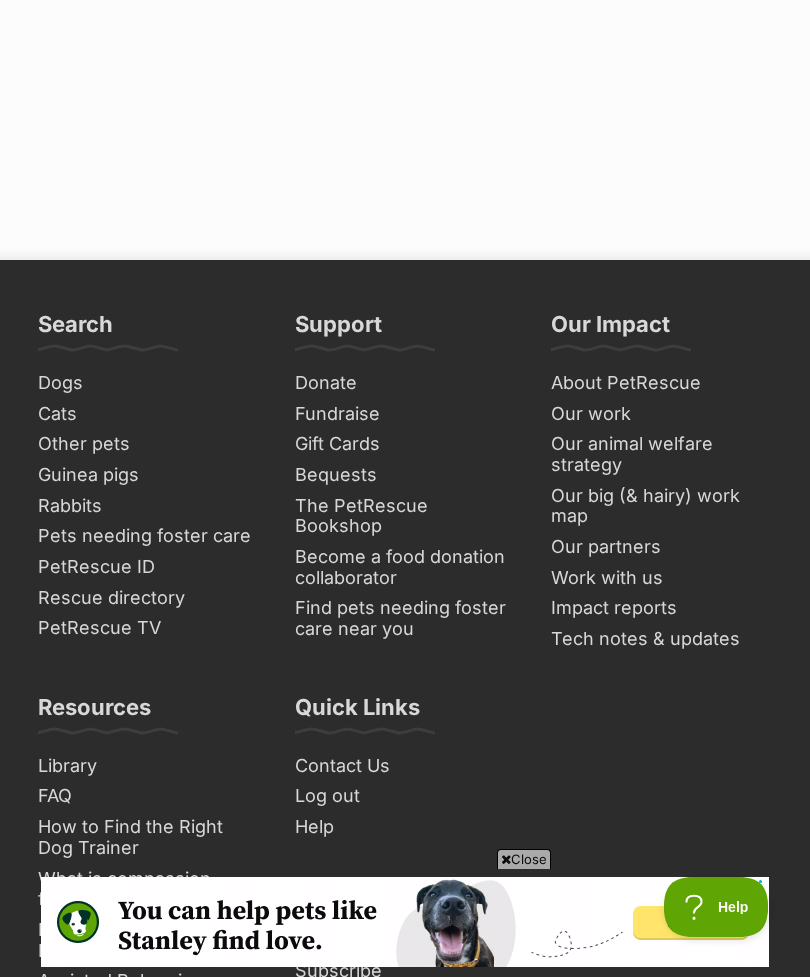 click on "Next" at bounding box center (651, -139) 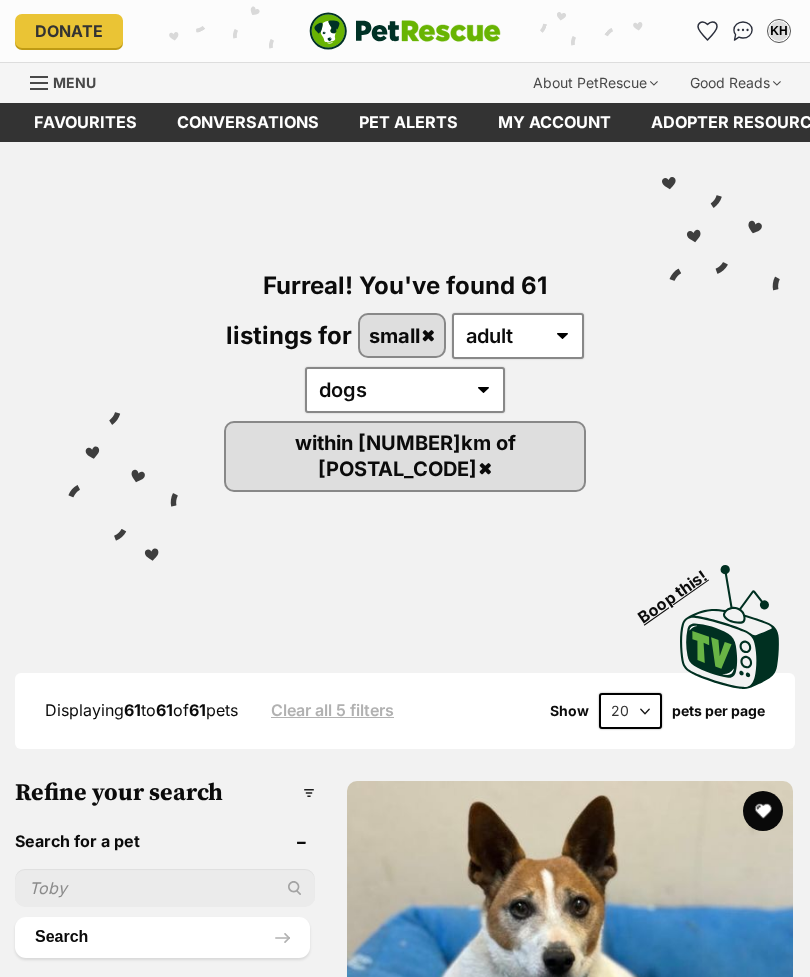 scroll, scrollTop: 262, scrollLeft: 0, axis: vertical 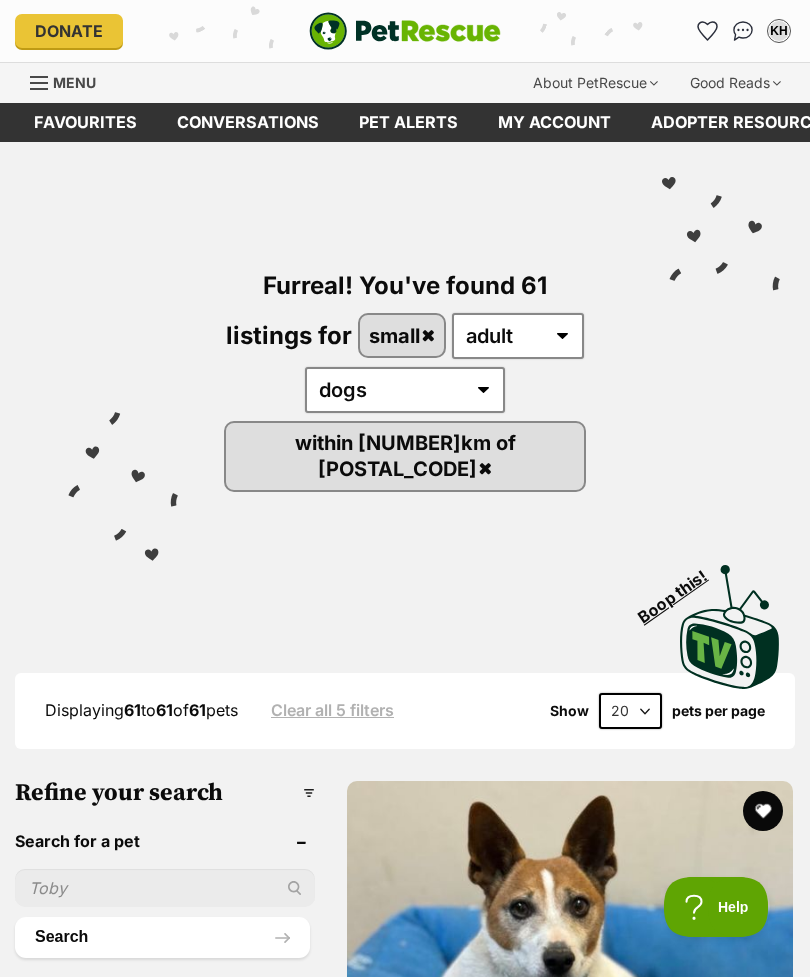 click 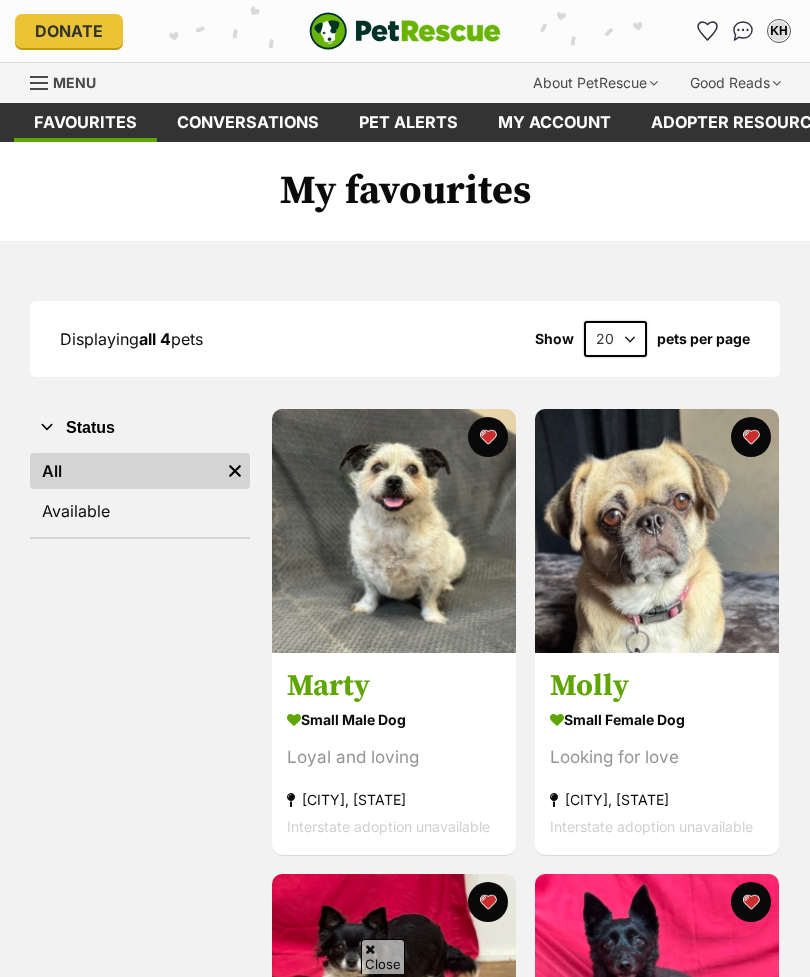 scroll, scrollTop: 344, scrollLeft: 0, axis: vertical 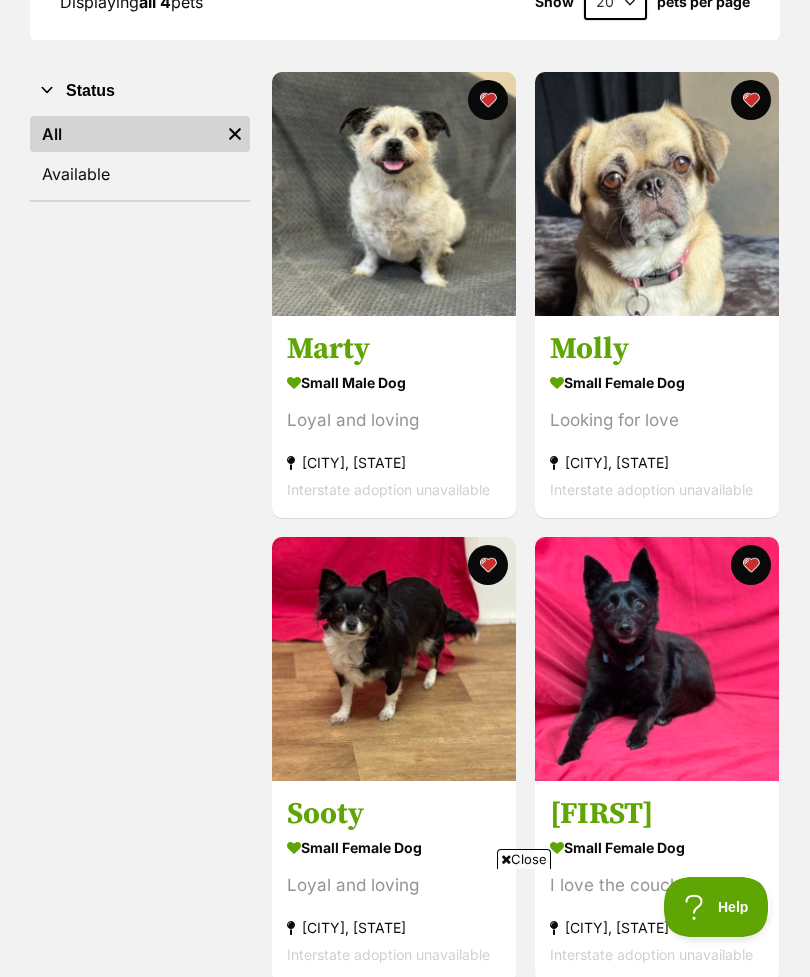 click at bounding box center [394, 659] 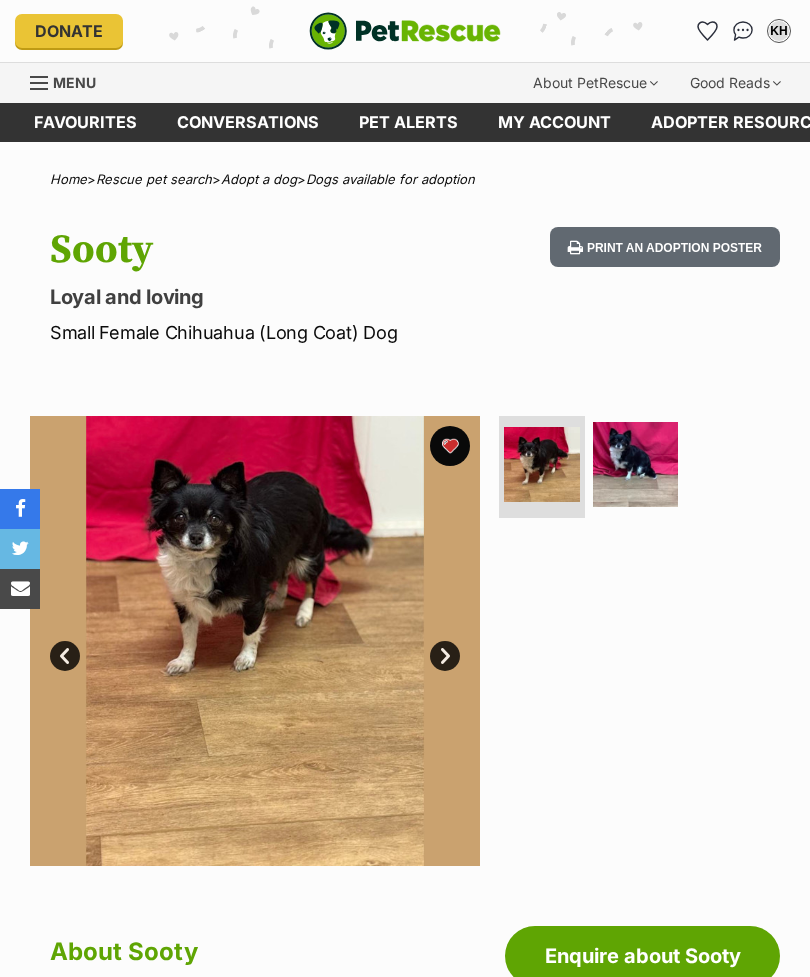 scroll, scrollTop: 0, scrollLeft: 0, axis: both 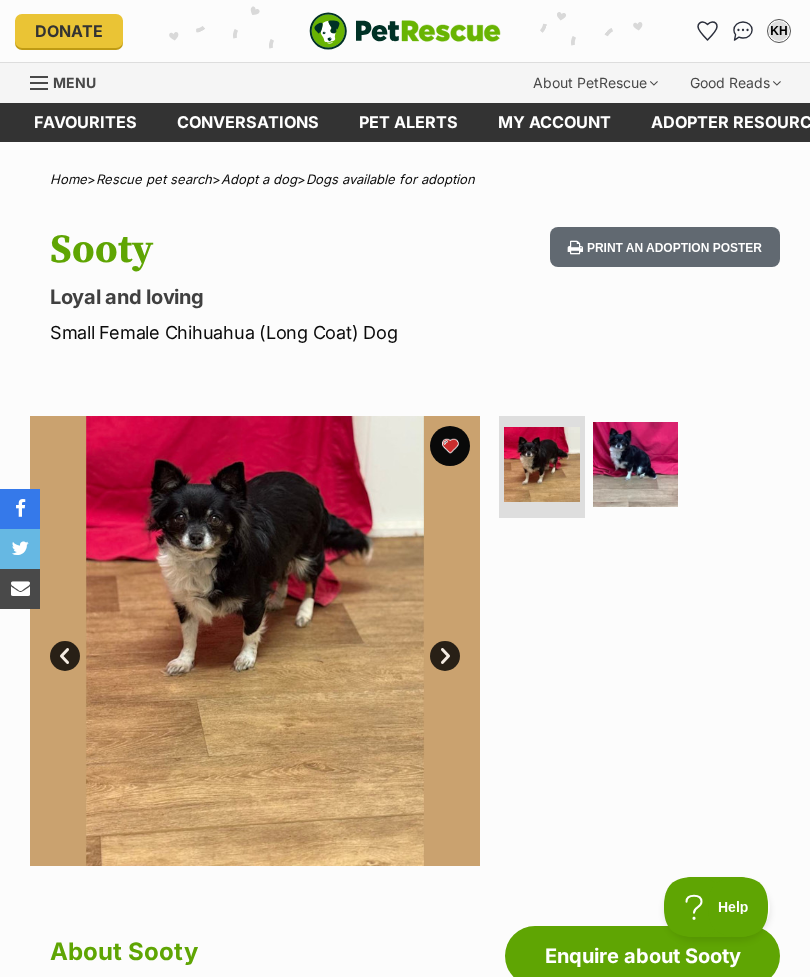 click 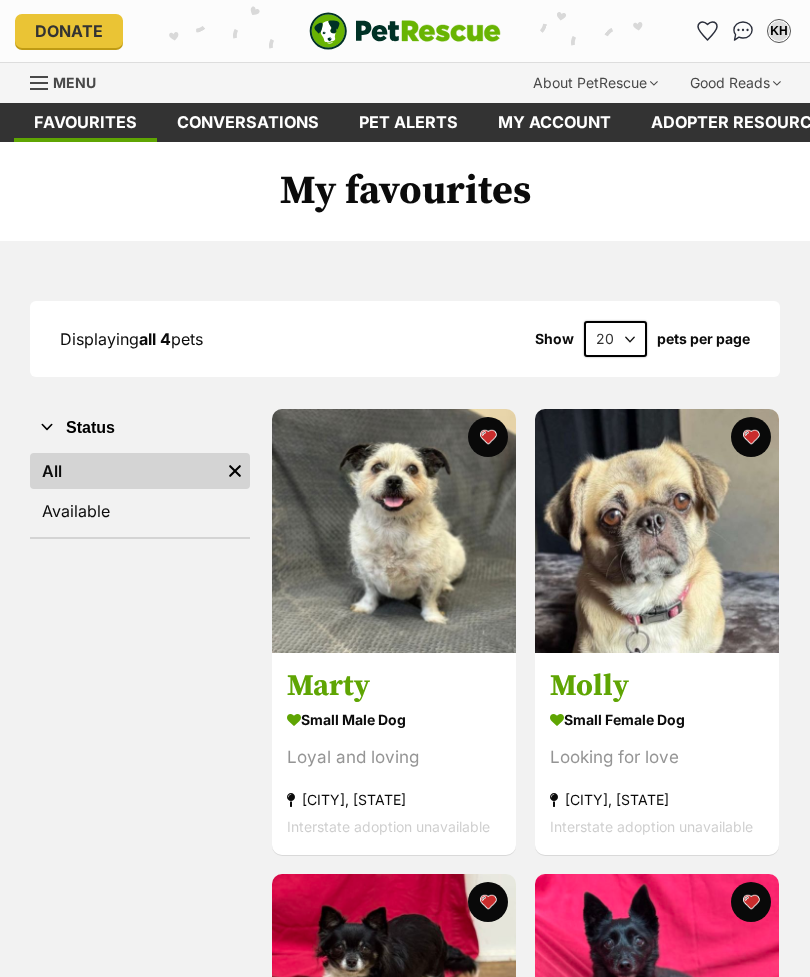 scroll, scrollTop: 0, scrollLeft: 0, axis: both 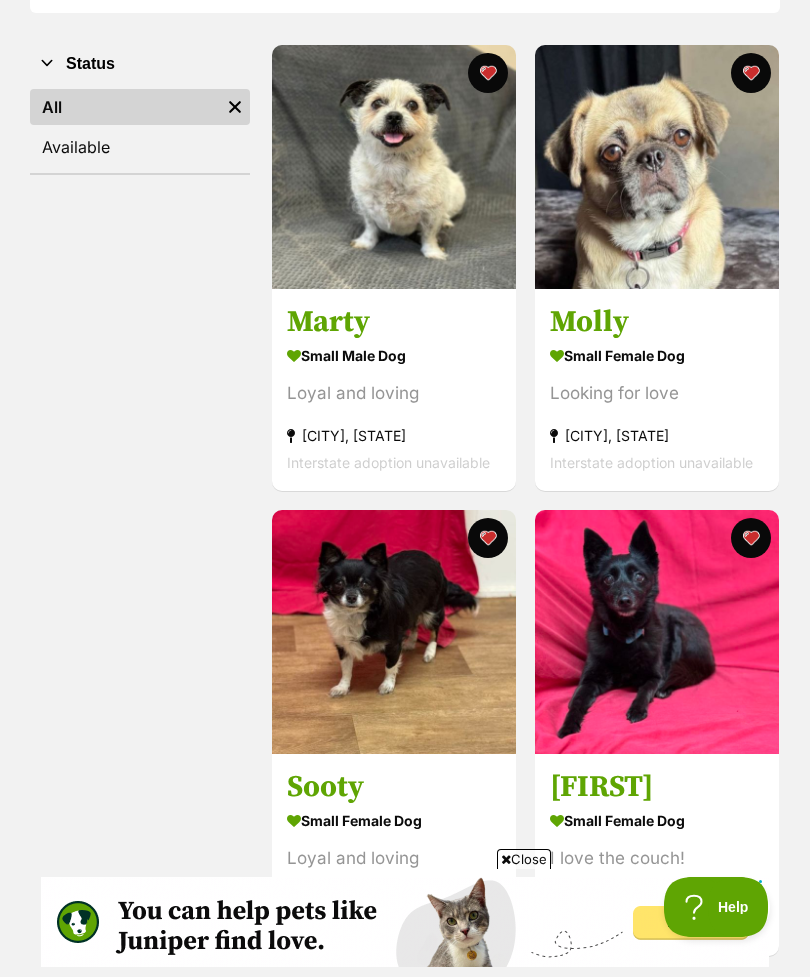 click at bounding box center [657, 167] 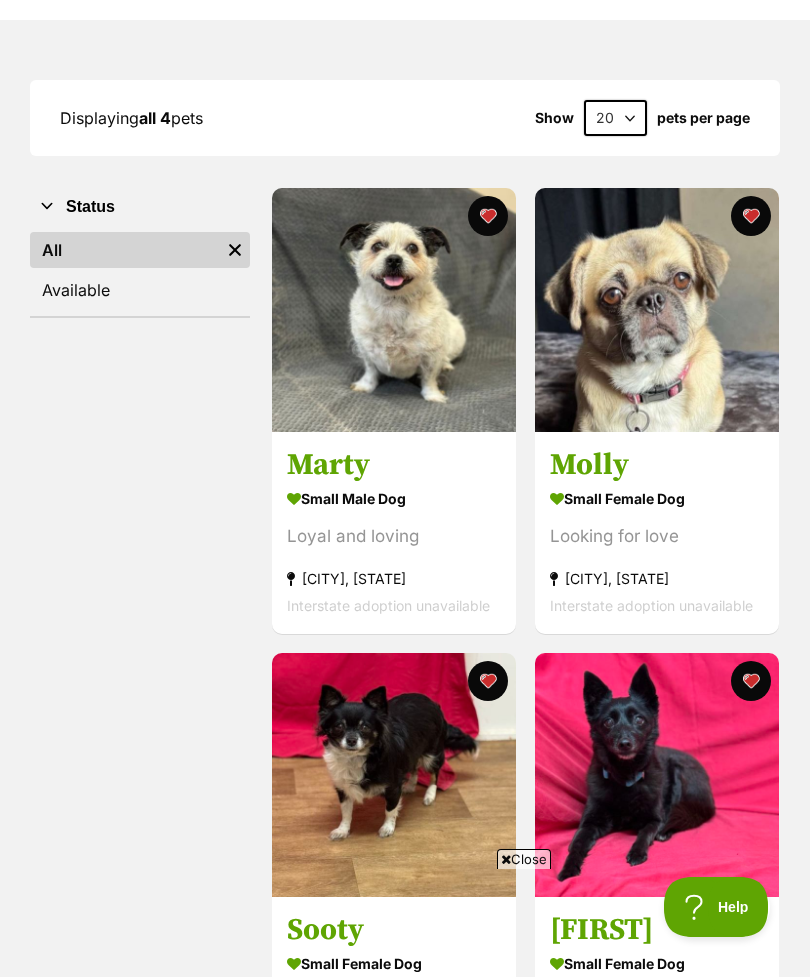 scroll, scrollTop: 219, scrollLeft: 0, axis: vertical 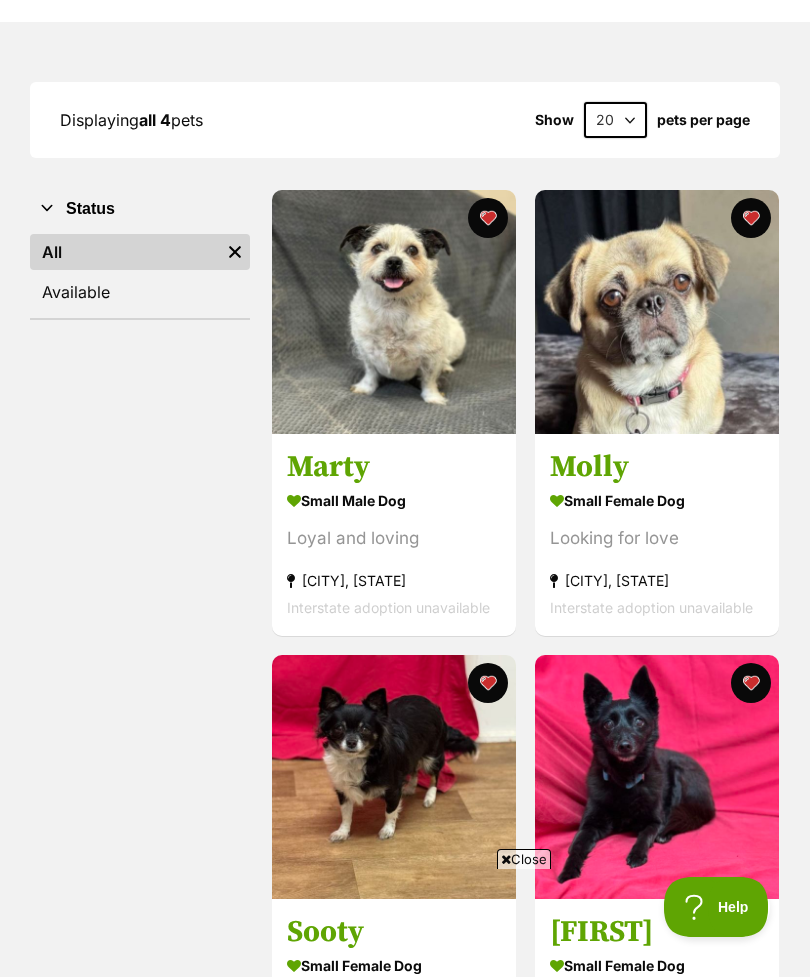 click at bounding box center [394, 312] 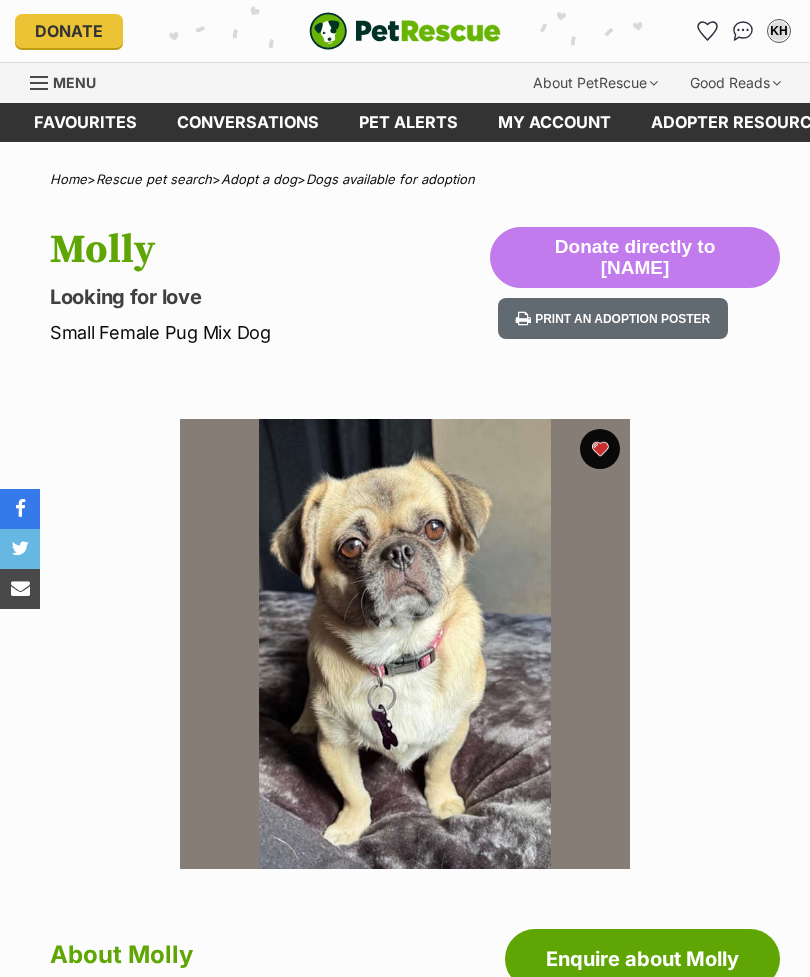 scroll, scrollTop: 166, scrollLeft: 0, axis: vertical 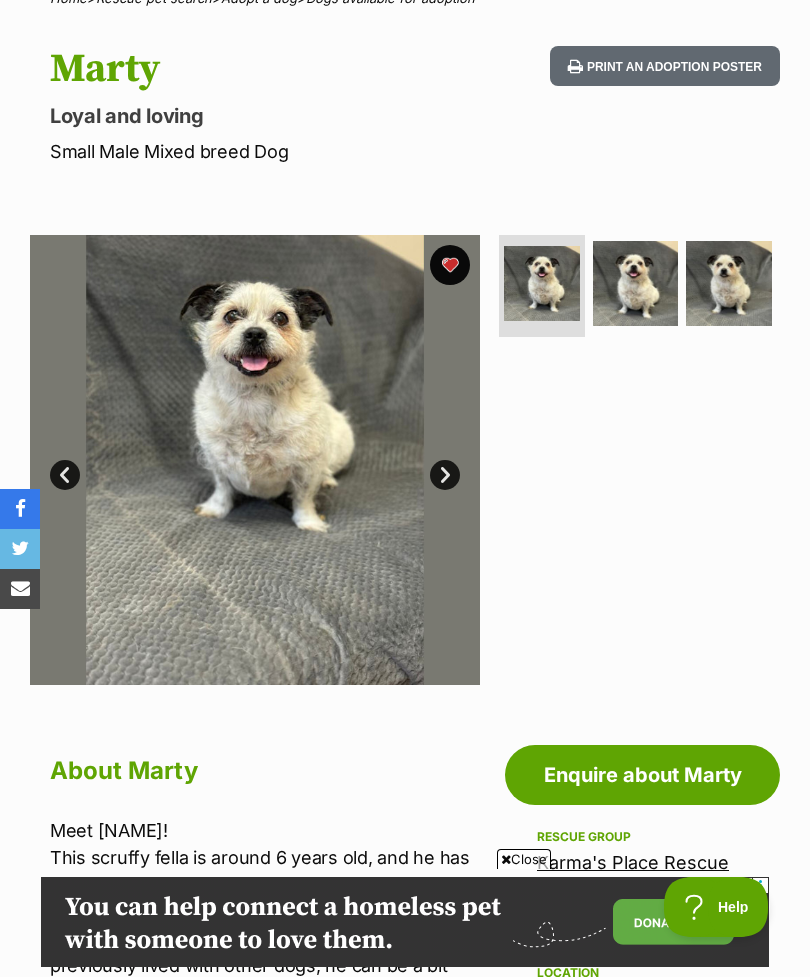 click on "Next" at bounding box center [445, 475] 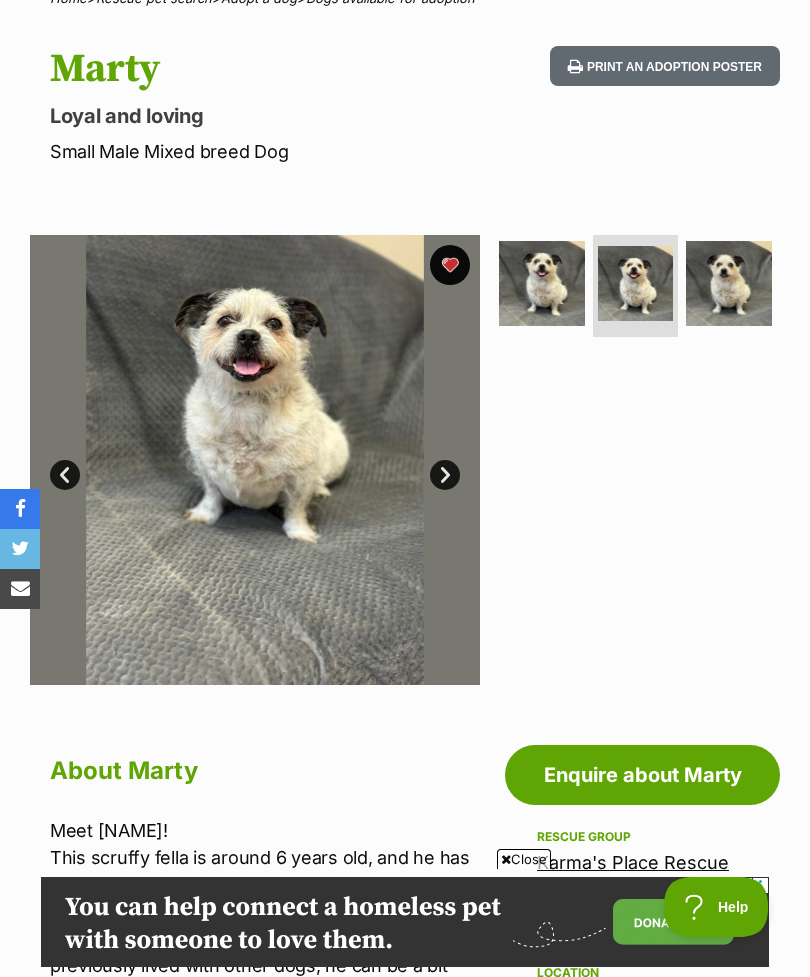 click on "Next" at bounding box center (445, 475) 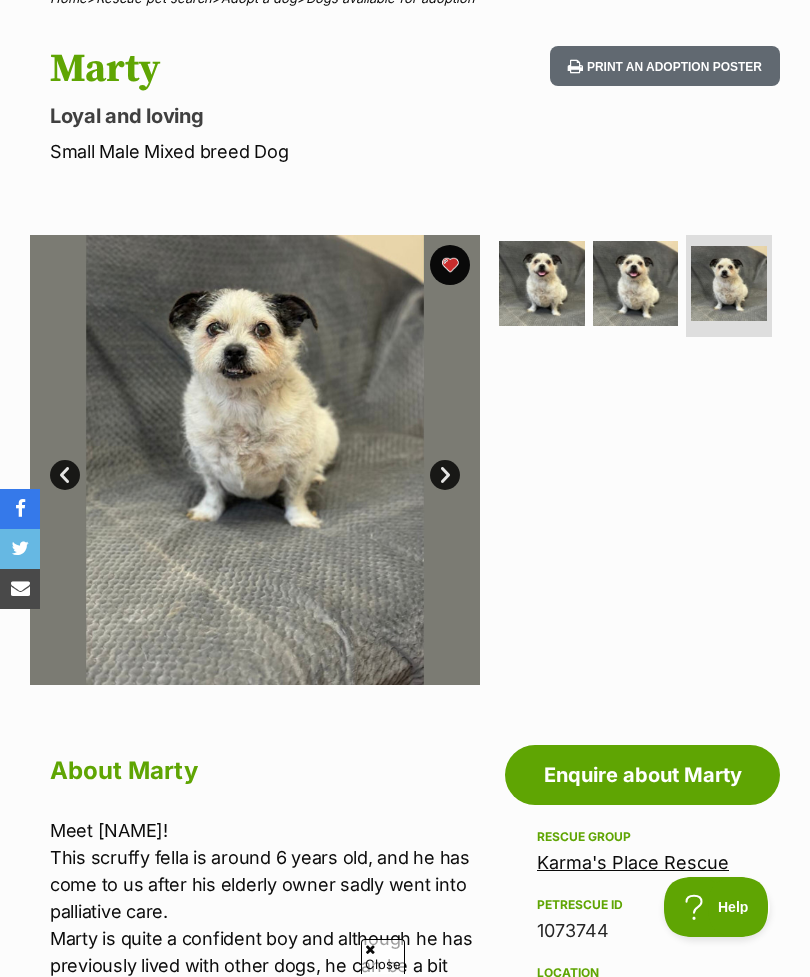 click on "Next" at bounding box center (445, 475) 